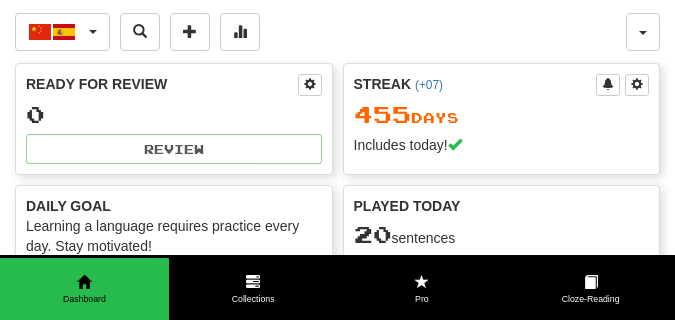 scroll, scrollTop: 0, scrollLeft: 0, axis: both 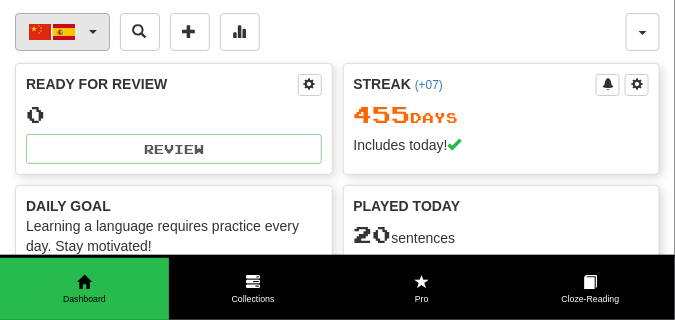 click on "中文  /  Español" 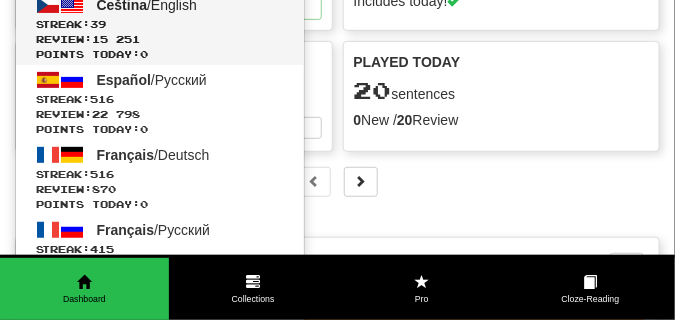 scroll, scrollTop: 150, scrollLeft: 0, axis: vertical 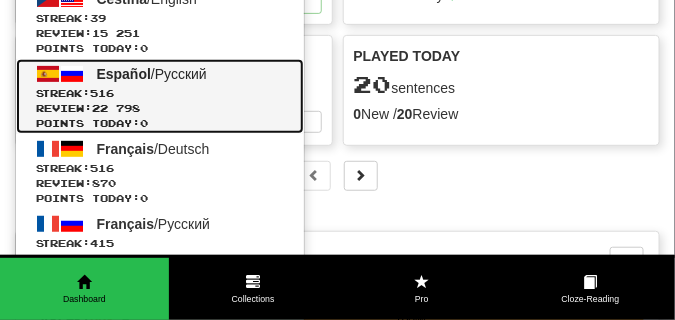 click on "Español  /  Русский Streak:  516   Review:  22 798 Points today:  0" 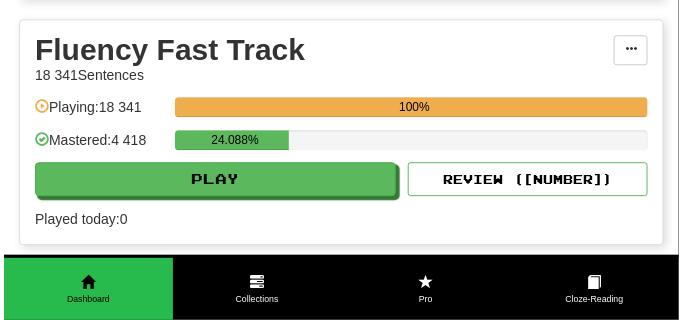 scroll, scrollTop: 900, scrollLeft: 0, axis: vertical 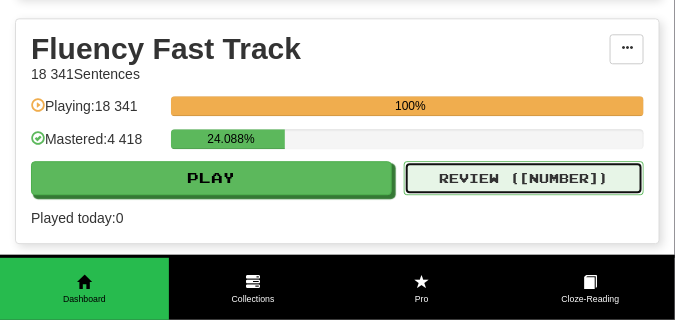 click on "Review ( 16349 )" at bounding box center [524, 178] 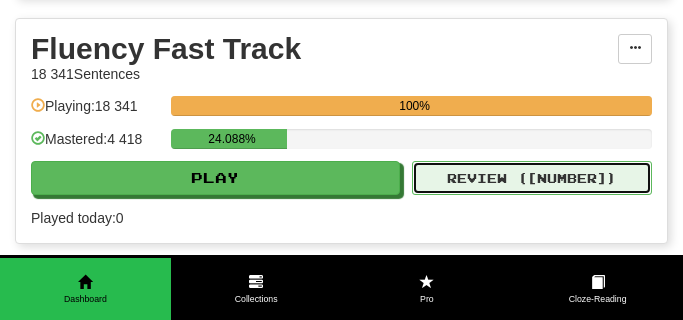 select on "**" 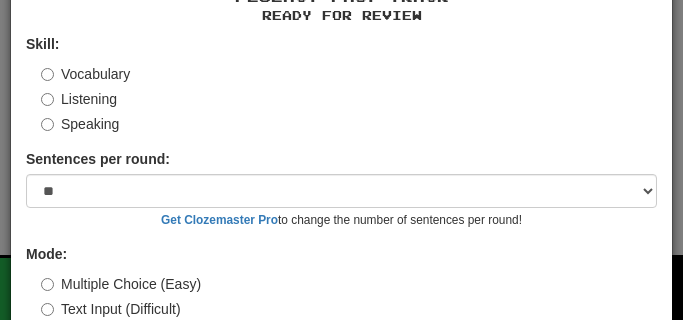 scroll, scrollTop: 186, scrollLeft: 0, axis: vertical 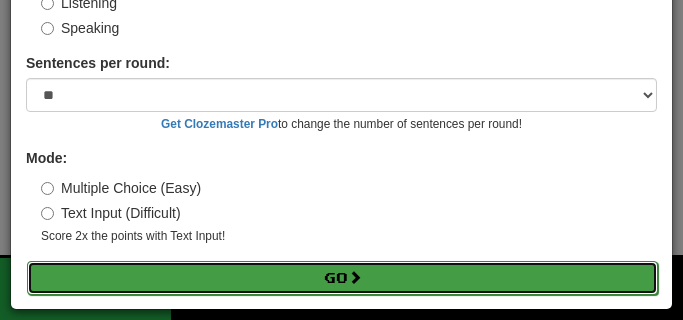click on "Go" at bounding box center (342, 278) 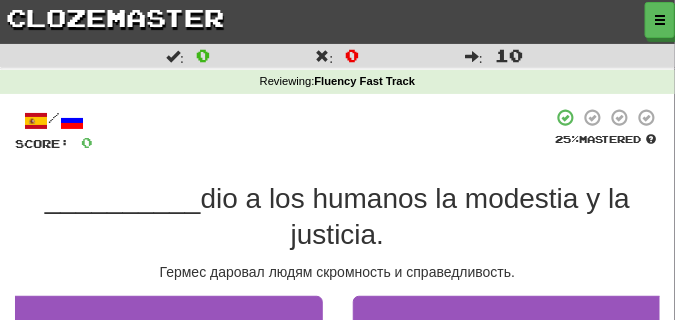 scroll, scrollTop: 100, scrollLeft: 0, axis: vertical 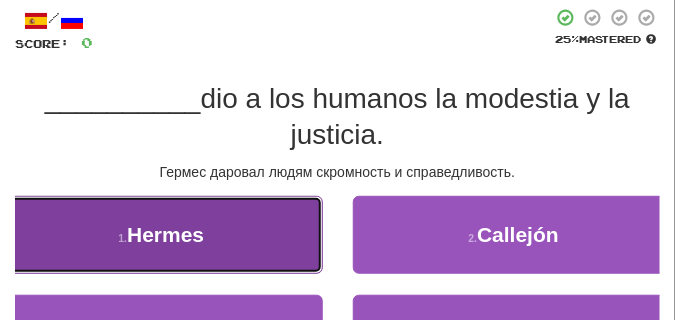 click on "1 .  Hermes" at bounding box center (161, 235) 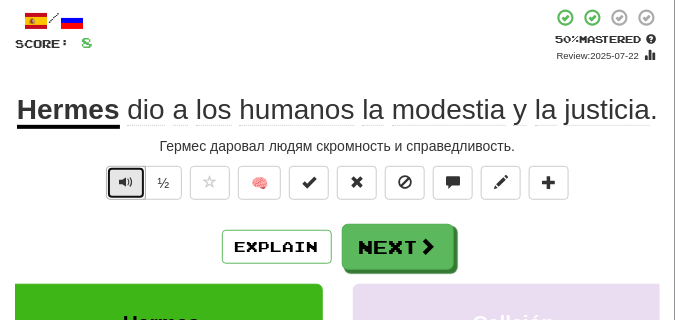 click at bounding box center [126, 182] 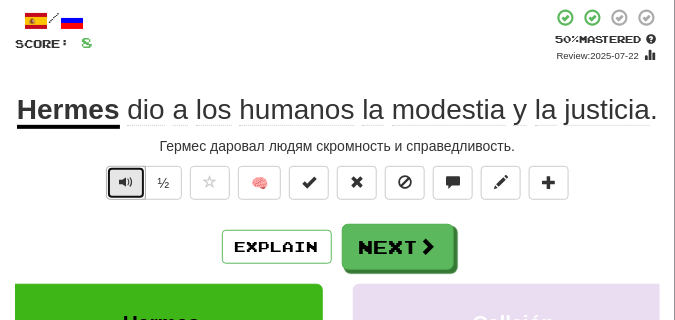 click at bounding box center [126, 182] 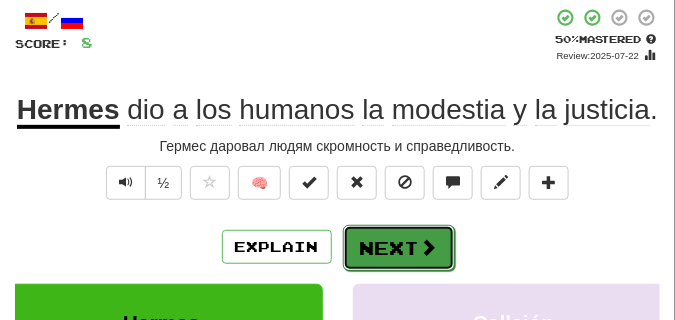 click on "Next" at bounding box center [399, 248] 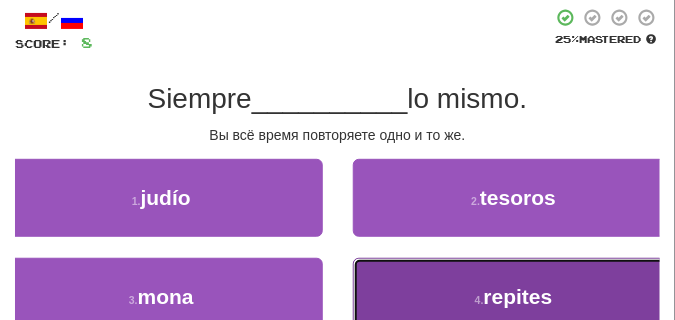click on "4 .  repites" at bounding box center [514, 297] 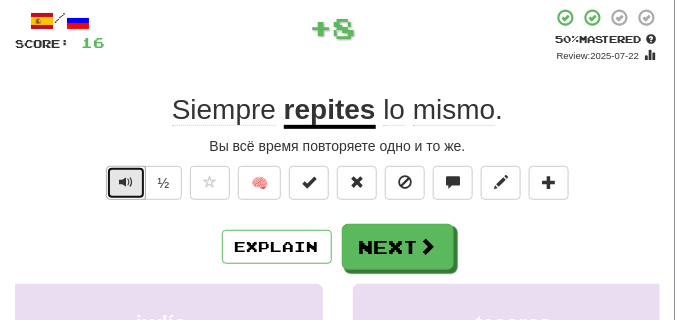 click at bounding box center (126, 182) 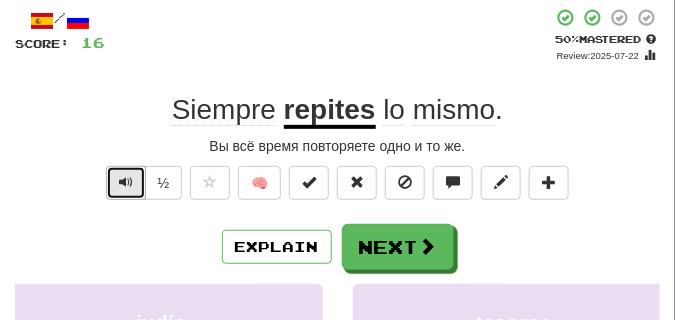 click at bounding box center [126, 182] 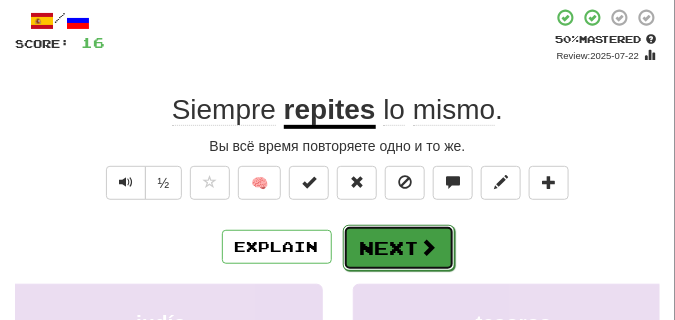 click on "Next" at bounding box center (399, 248) 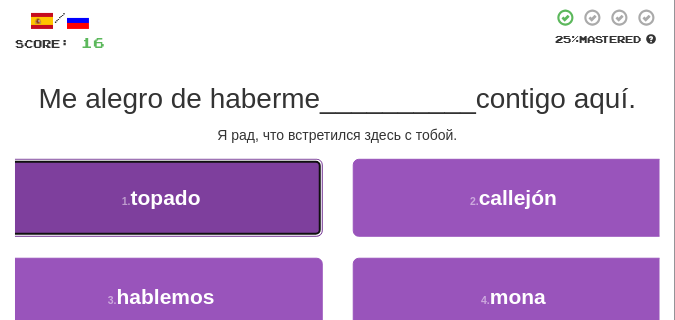 click on "1 .  topado" at bounding box center (161, 198) 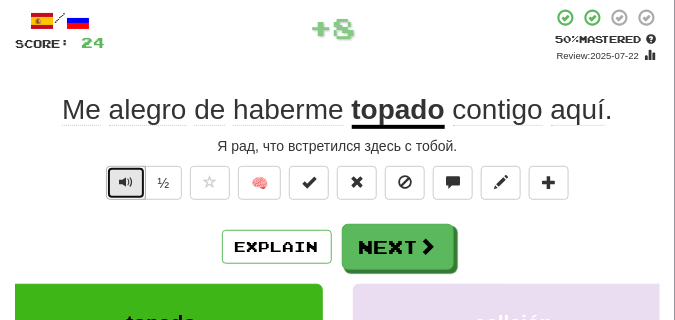 click at bounding box center (126, 182) 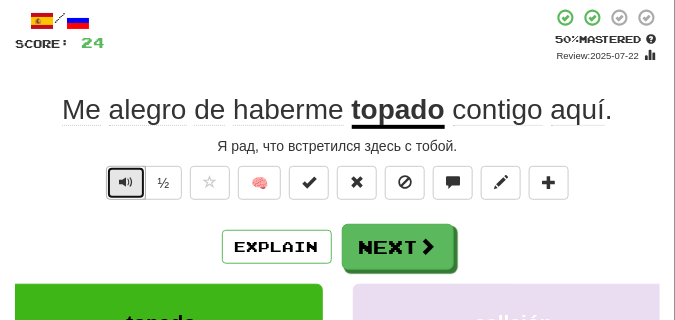 click at bounding box center [126, 182] 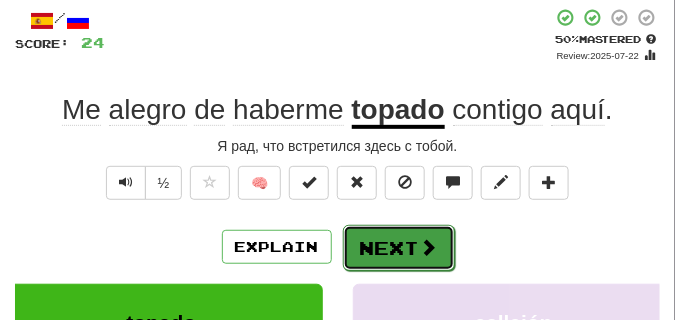 click on "Next" at bounding box center (399, 248) 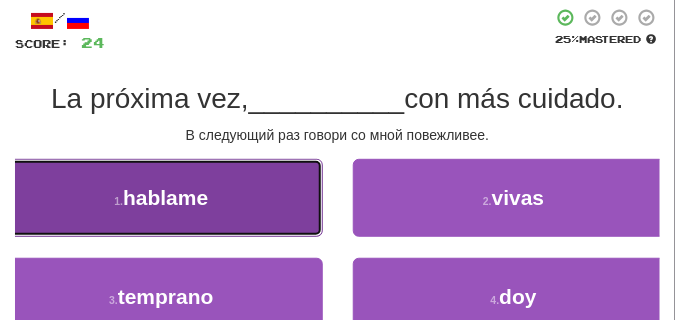 click on "1 .  hablame" at bounding box center [161, 198] 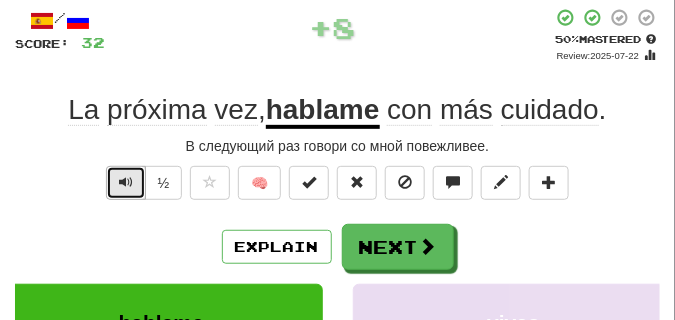 click at bounding box center [126, 182] 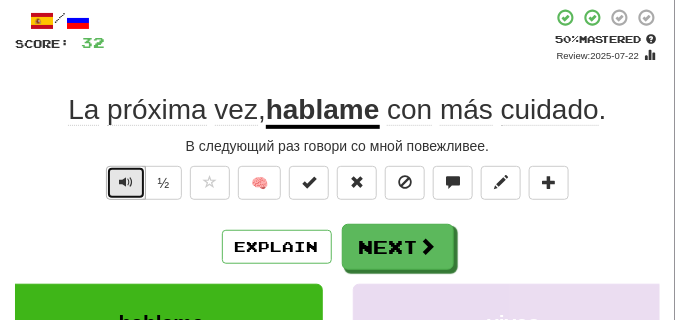 click at bounding box center (126, 182) 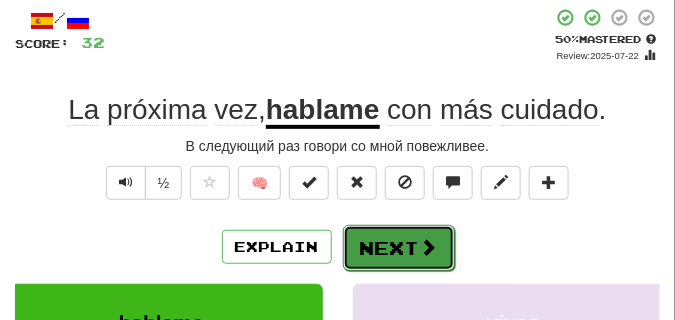 click on "Next" at bounding box center (399, 248) 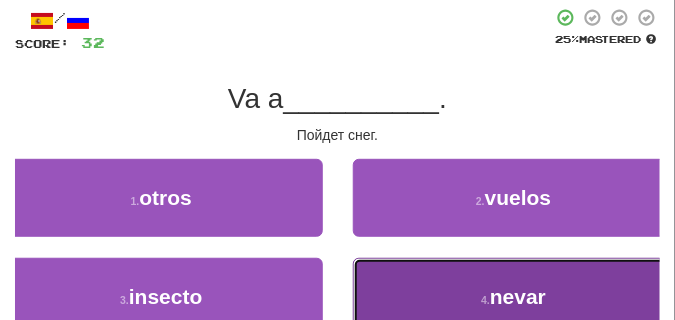 click on "4 .  nevar" at bounding box center [514, 297] 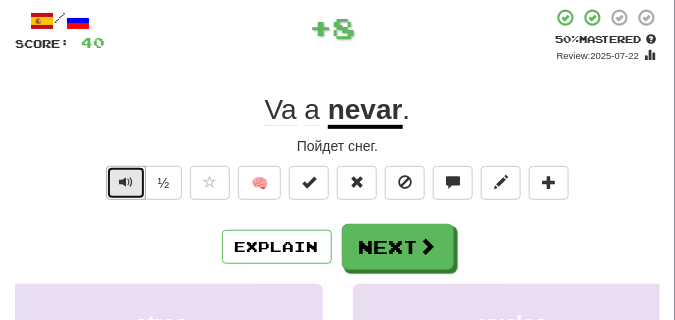 click at bounding box center [126, 182] 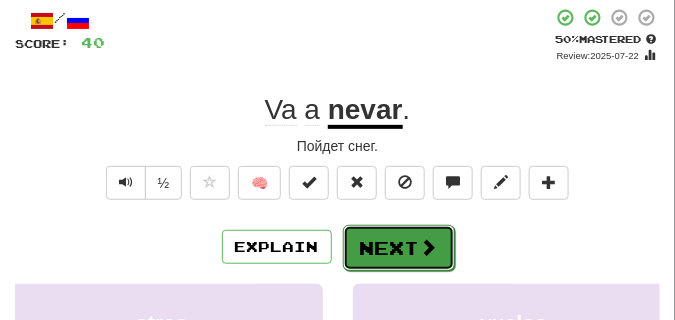 click on "Next" at bounding box center (399, 248) 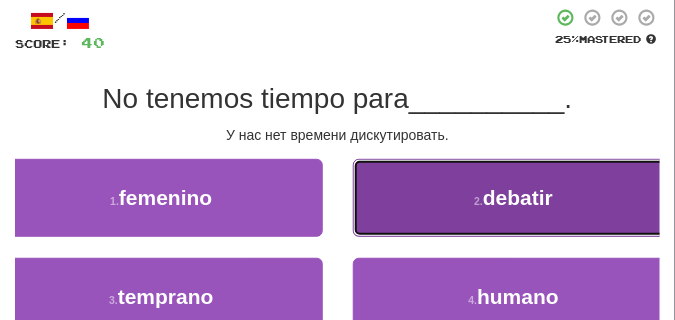 click on "2 .  debatir" at bounding box center (514, 198) 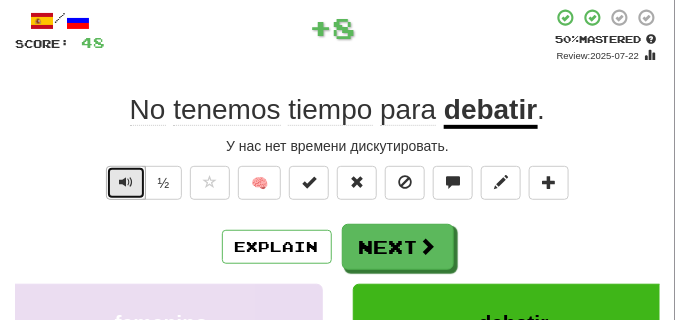click at bounding box center [126, 182] 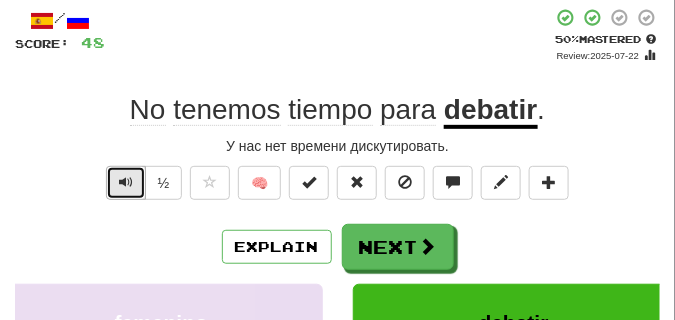 click at bounding box center (126, 182) 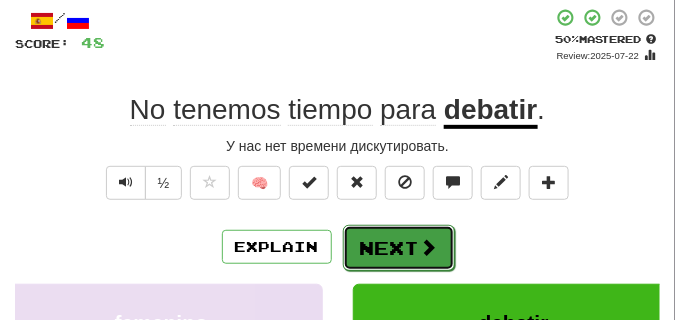 click on "Next" at bounding box center [399, 248] 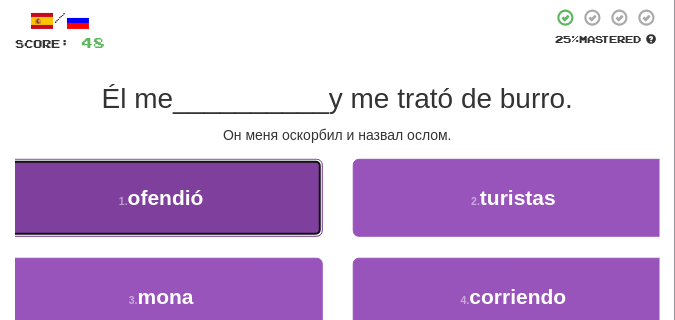 click on "1 .  ofendió" at bounding box center [161, 198] 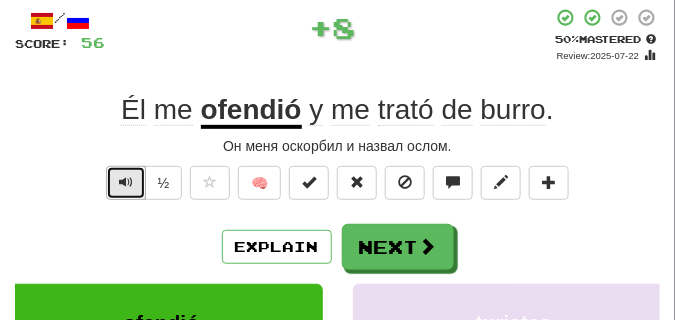 click at bounding box center (126, 183) 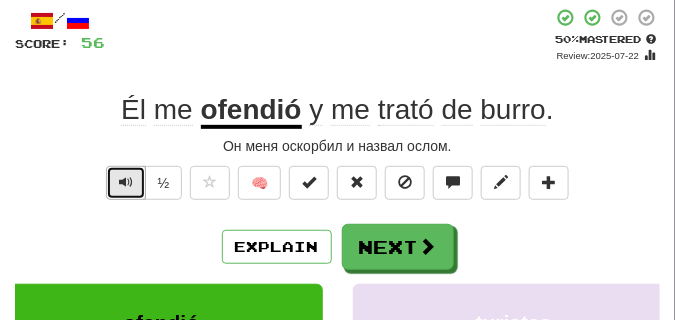 click at bounding box center [126, 183] 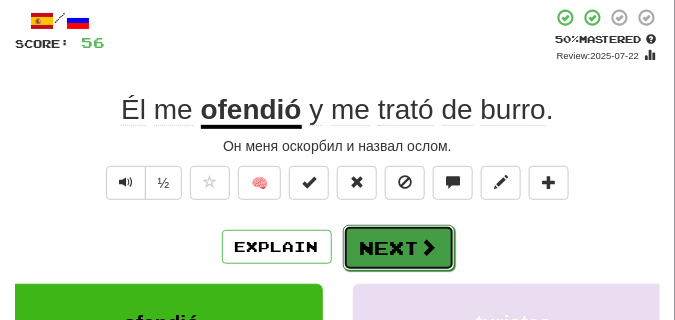 click on "Next" at bounding box center [399, 248] 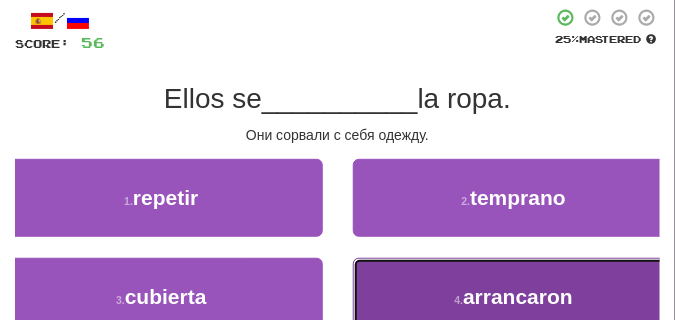 click on "4 .  arrancaron" at bounding box center (514, 297) 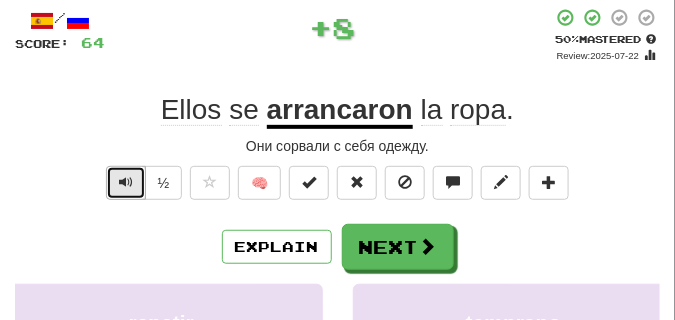 click at bounding box center [126, 182] 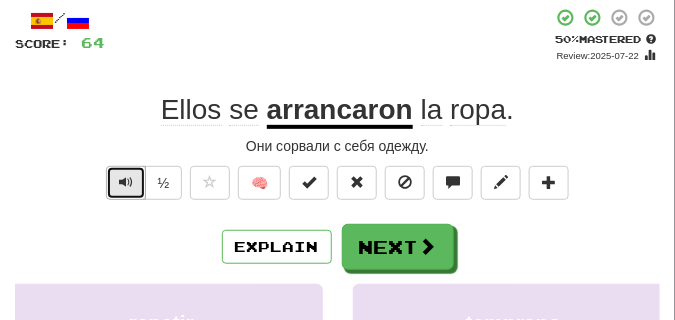 click at bounding box center [126, 182] 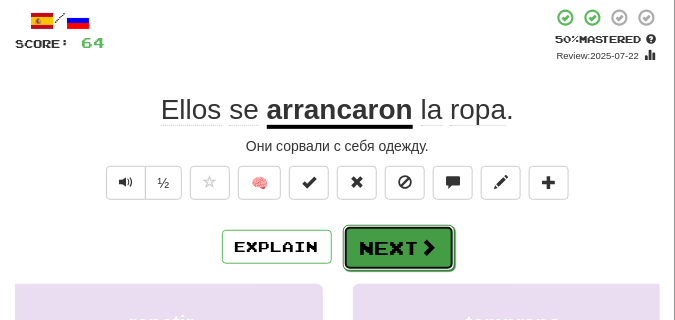 click on "Next" at bounding box center [399, 248] 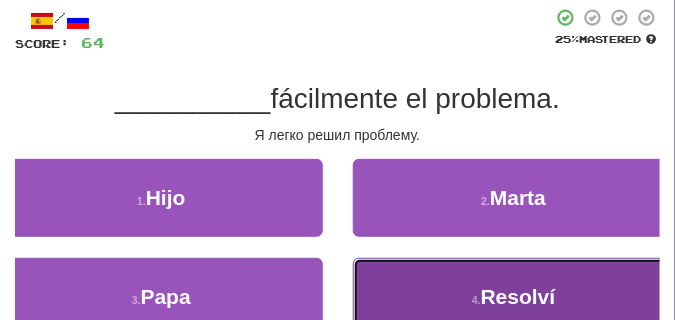 click on "Resolví" at bounding box center (518, 296) 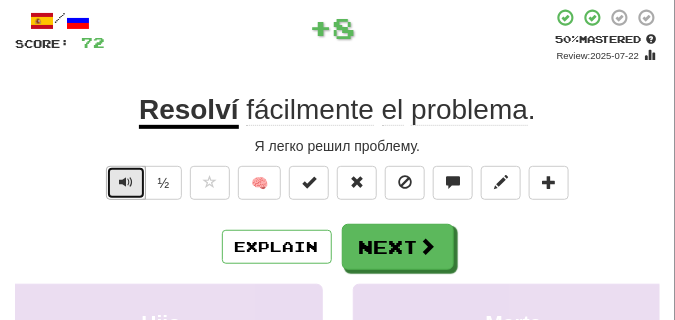 click at bounding box center (126, 183) 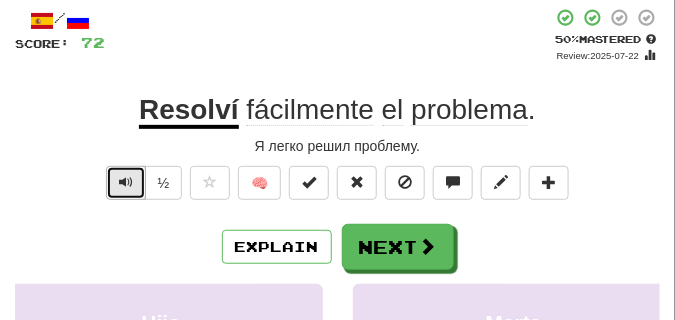 click at bounding box center (126, 183) 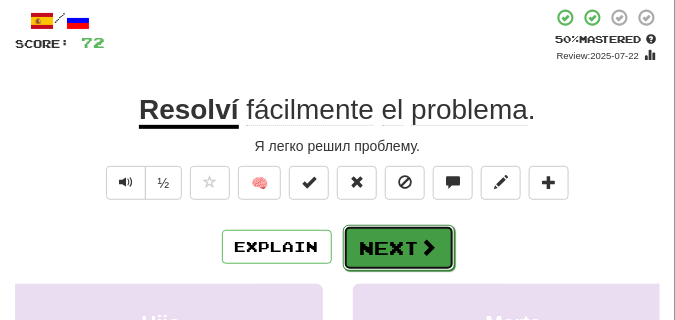 click on "Next" at bounding box center (399, 248) 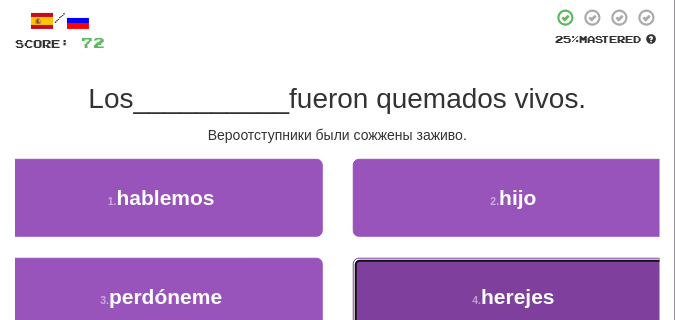 click on "4 .  herejes" at bounding box center (514, 297) 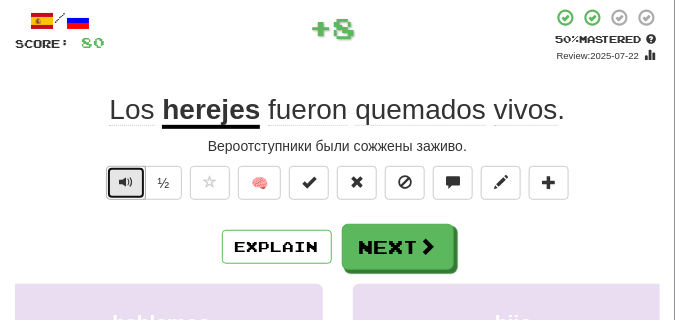 click at bounding box center [126, 183] 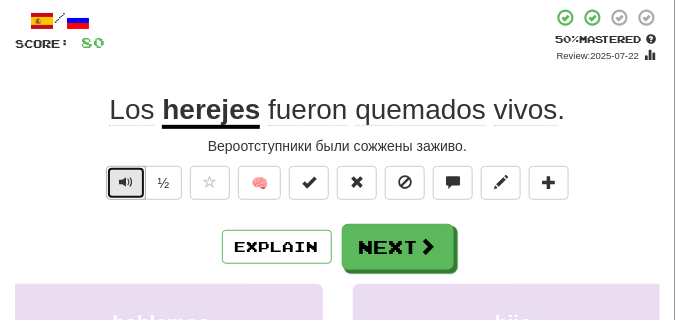 click at bounding box center [126, 183] 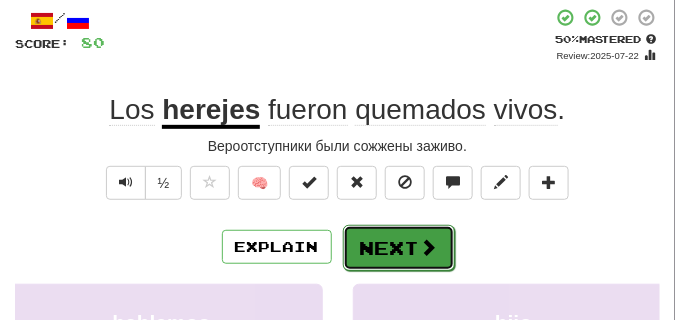 click on "Next" at bounding box center (399, 248) 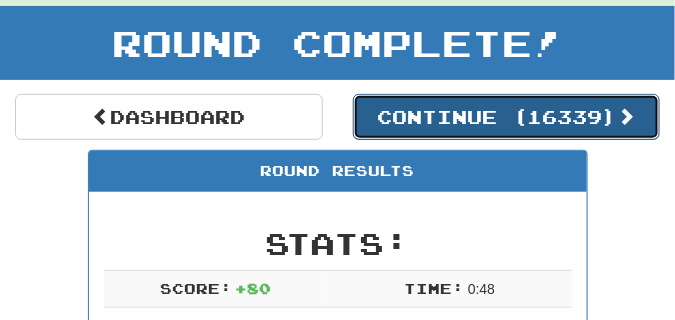 click on "Continue ( 16339 )" at bounding box center (507, 117) 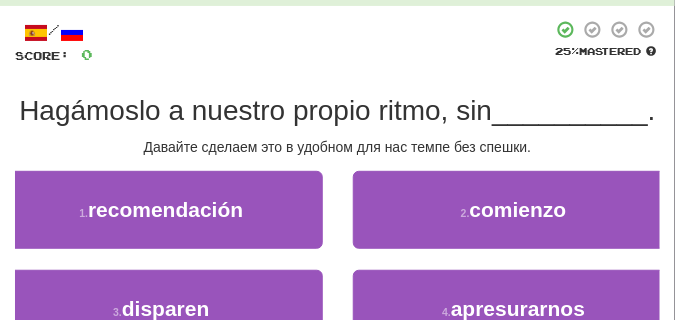scroll, scrollTop: 138, scrollLeft: 0, axis: vertical 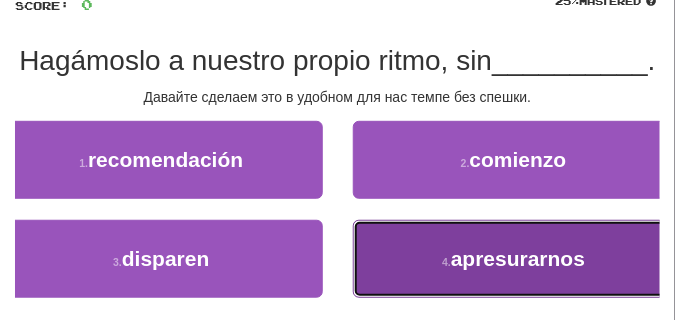 click on "4 .  apresurarnos" at bounding box center (514, 259) 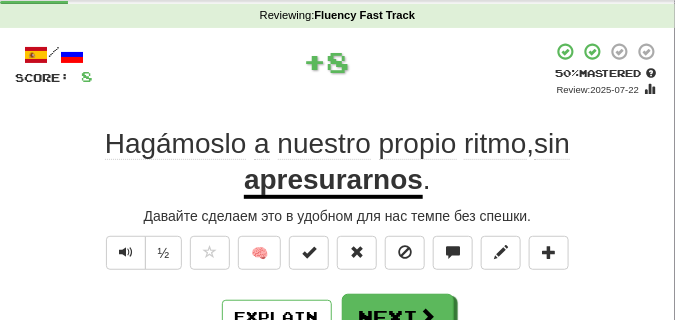 scroll, scrollTop: 88, scrollLeft: 0, axis: vertical 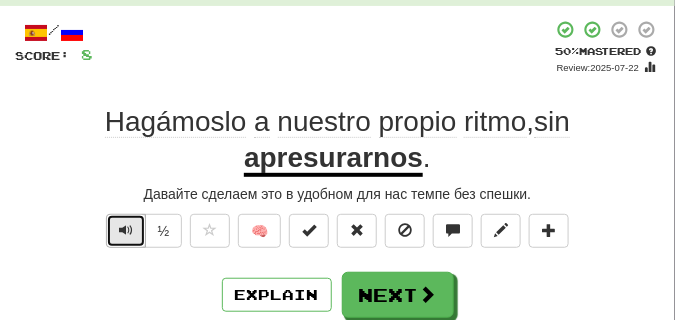 click at bounding box center (126, 230) 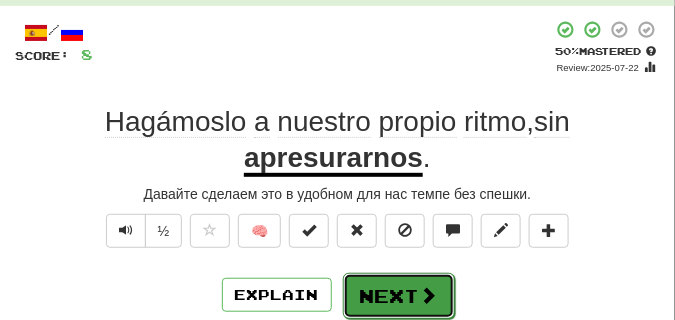click at bounding box center [429, 295] 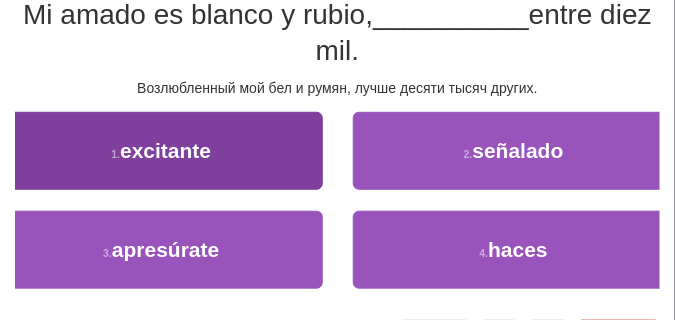 scroll, scrollTop: 188, scrollLeft: 0, axis: vertical 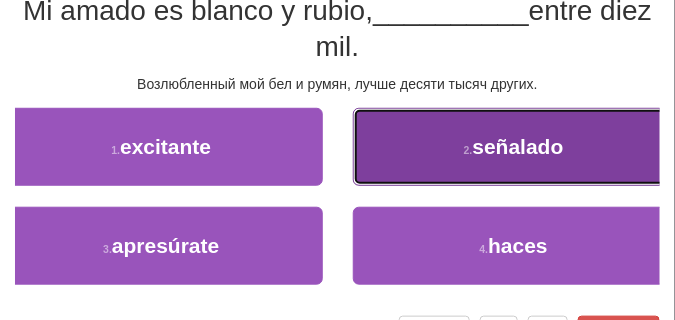 click on "2 .  señalado" at bounding box center [514, 147] 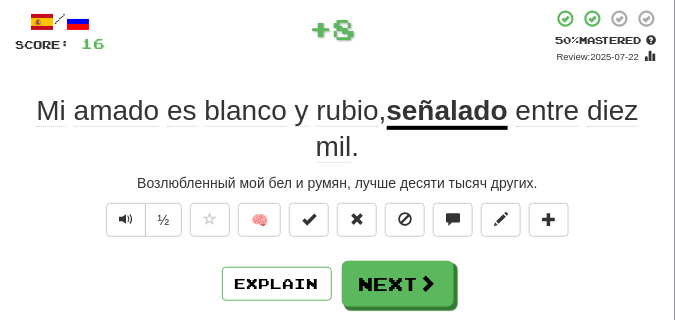 scroll, scrollTop: 98, scrollLeft: 0, axis: vertical 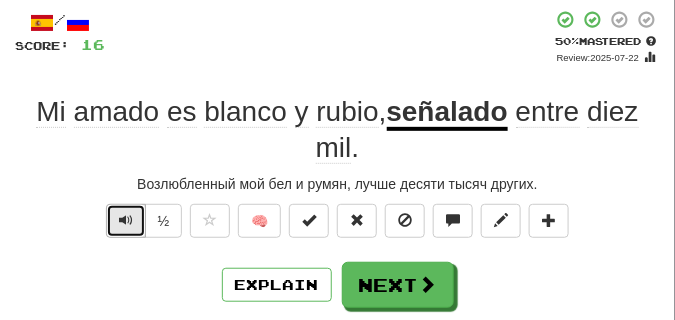 click at bounding box center (126, 220) 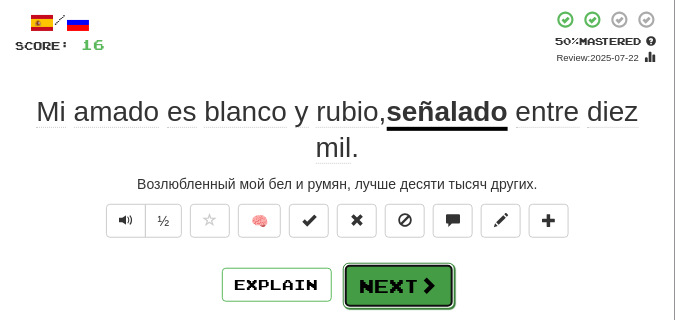 click on "Next" at bounding box center (399, 286) 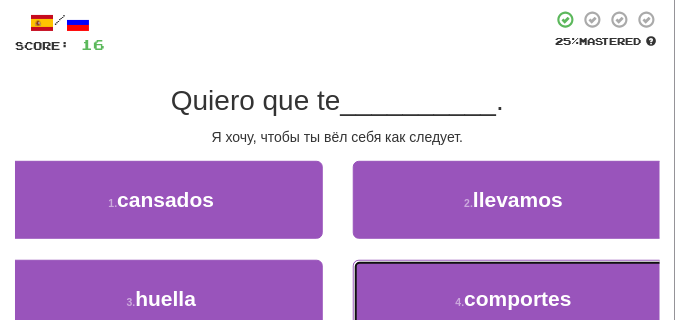 click on "4 .  comportes" at bounding box center (514, 299) 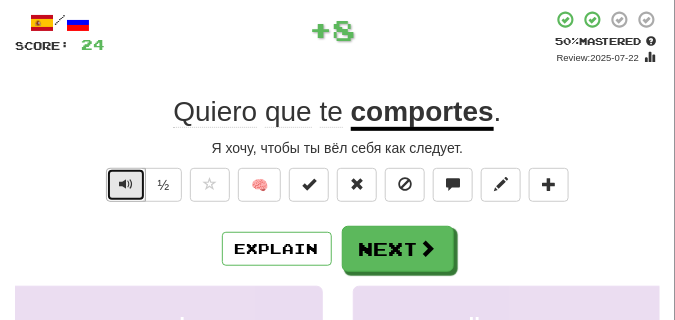 click at bounding box center [126, 184] 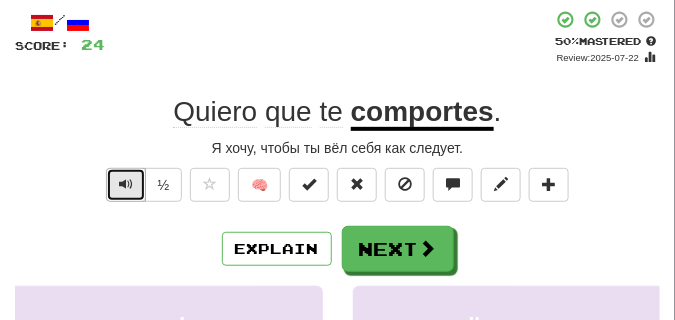 click at bounding box center [126, 184] 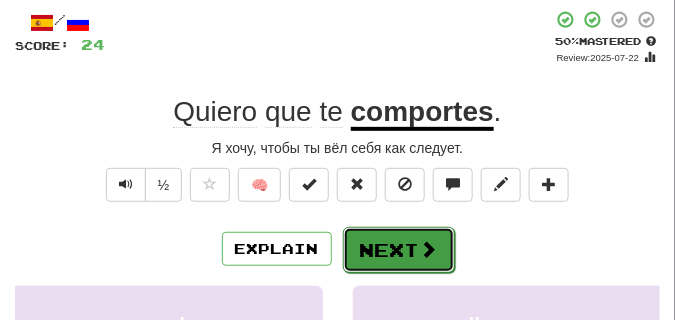 click on "Next" at bounding box center [399, 250] 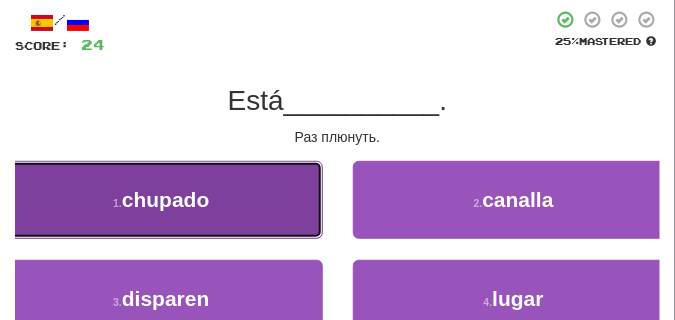 click on "chupado" at bounding box center [166, 199] 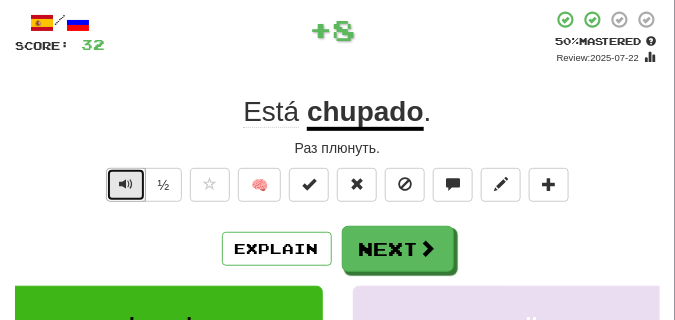 click at bounding box center [126, 184] 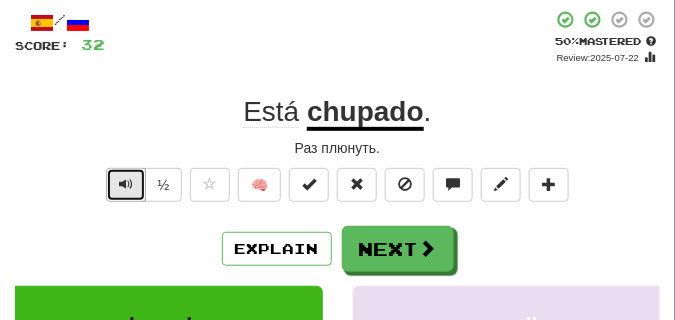 click at bounding box center (126, 184) 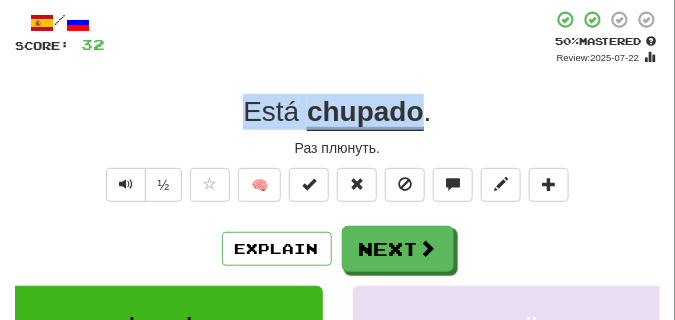 drag, startPoint x: 245, startPoint y: 119, endPoint x: 418, endPoint y: 115, distance: 173.04623 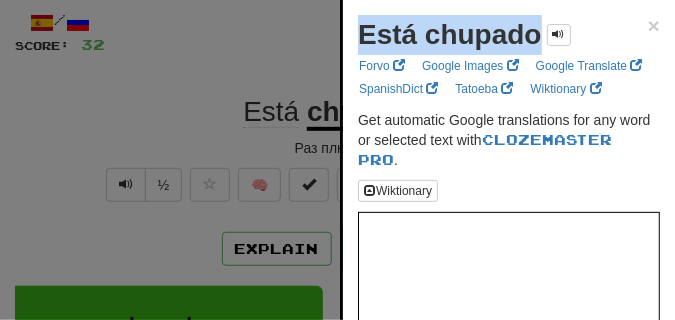 drag, startPoint x: 358, startPoint y: 34, endPoint x: 543, endPoint y: 47, distance: 185.45619 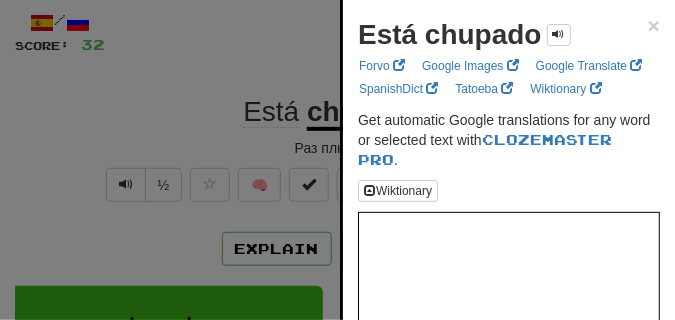 click at bounding box center (337, 160) 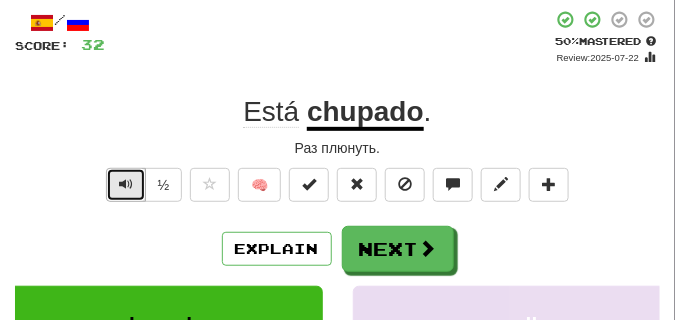 click at bounding box center (126, 184) 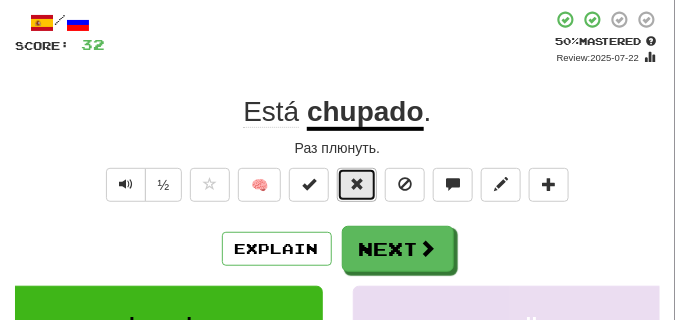 click at bounding box center [357, 185] 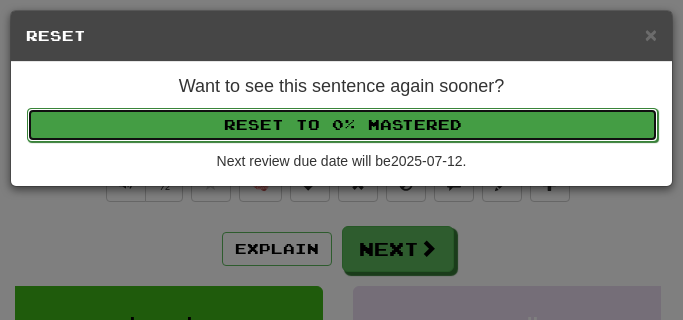 click on "Reset to 0% Mastered" at bounding box center (342, 125) 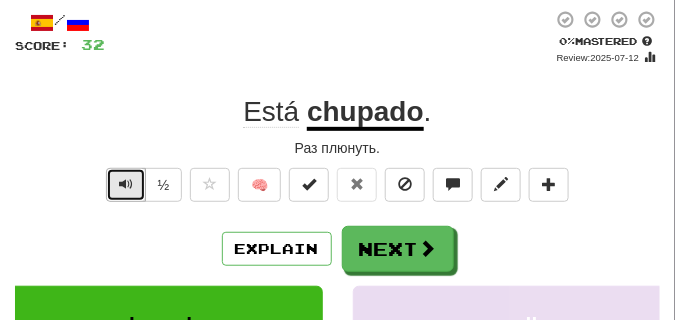 click at bounding box center (126, 185) 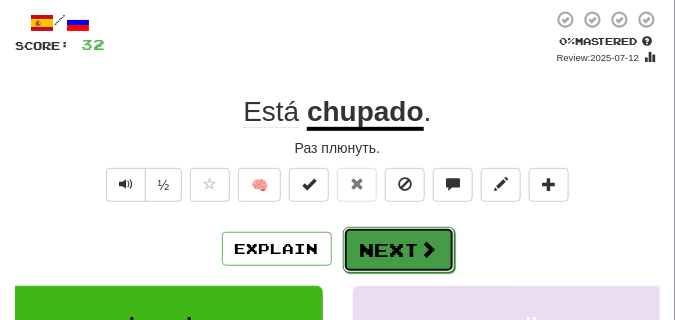 click on "Next" at bounding box center [399, 250] 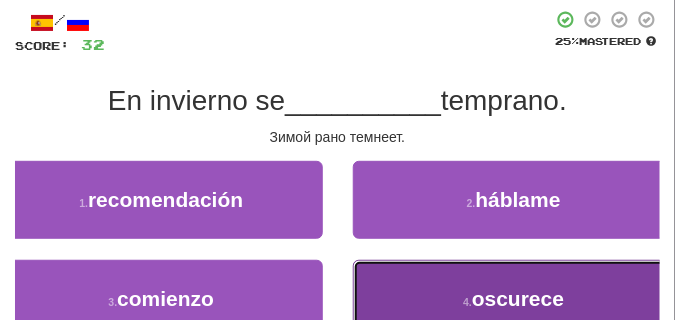 click on "4 .  oscurece" at bounding box center [514, 299] 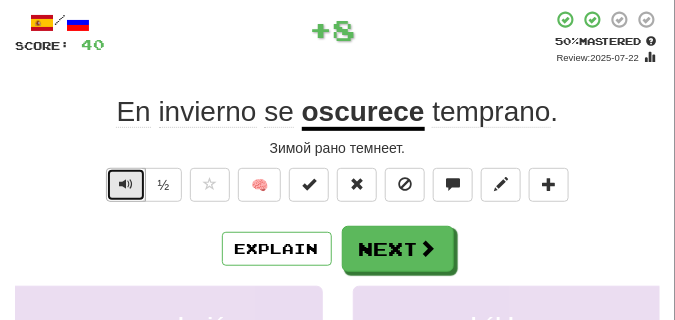 click at bounding box center [126, 184] 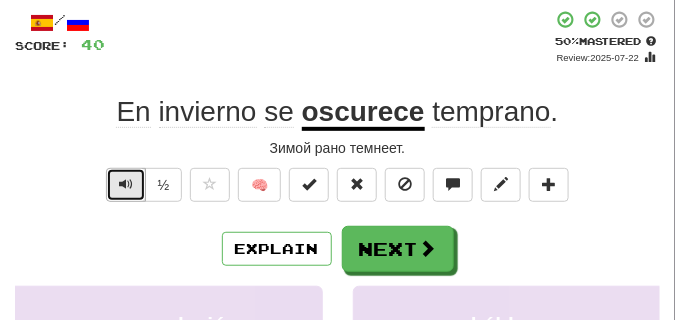 click at bounding box center (126, 184) 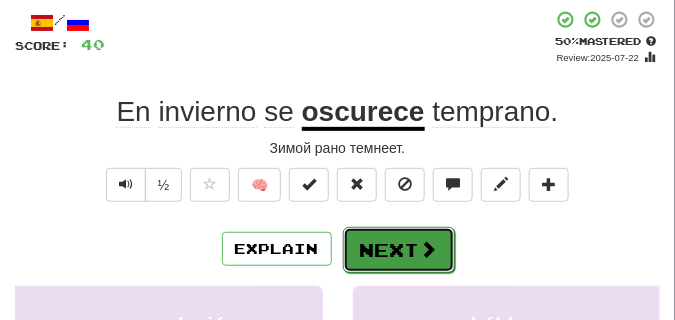 click on "Next" at bounding box center (399, 250) 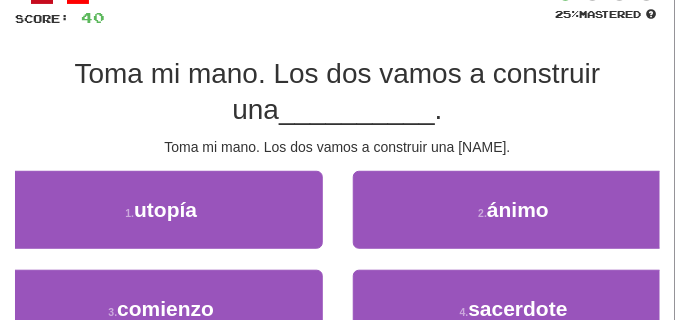 scroll, scrollTop: 148, scrollLeft: 0, axis: vertical 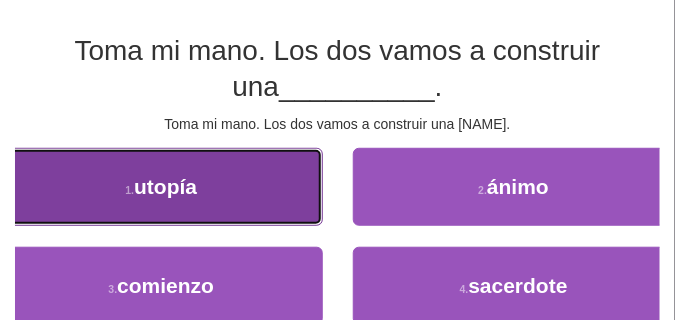 click on "1 .  utopía" at bounding box center (161, 187) 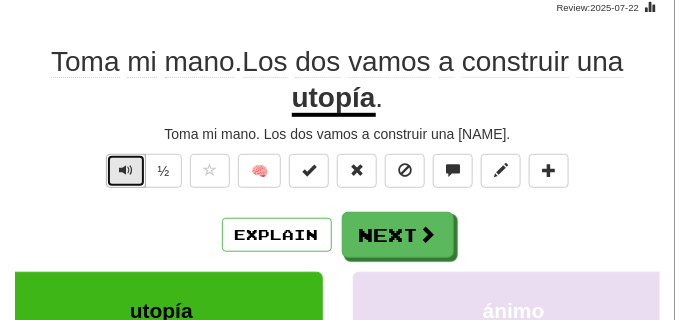 click at bounding box center (126, 170) 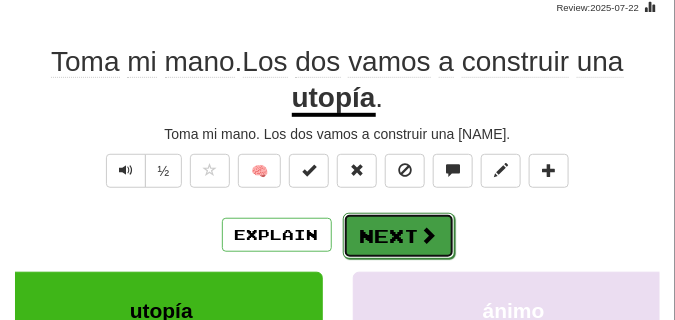 click on "Next" at bounding box center [399, 236] 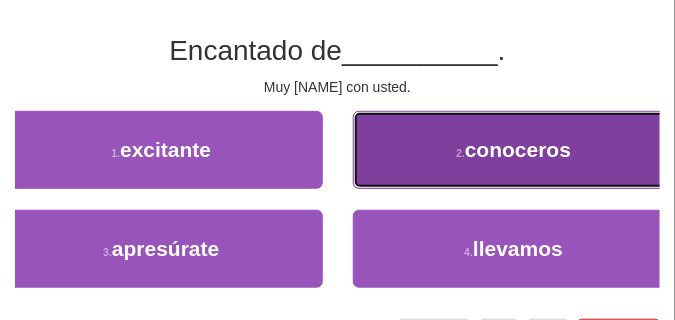 click on "2 .  conoceros" at bounding box center [514, 150] 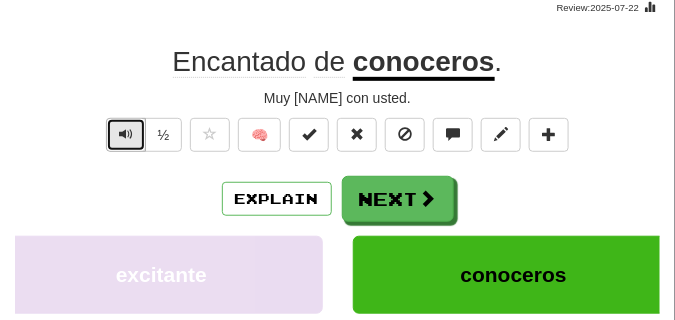 click at bounding box center (126, 134) 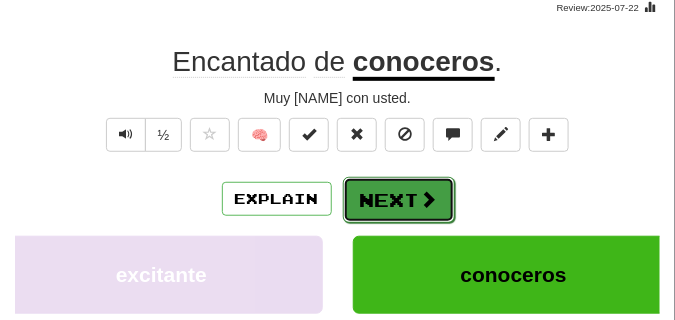 click on "Next" at bounding box center [399, 200] 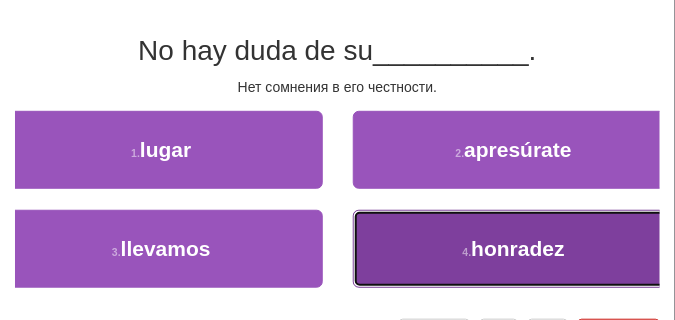 click on "4 .  honradez" at bounding box center (514, 249) 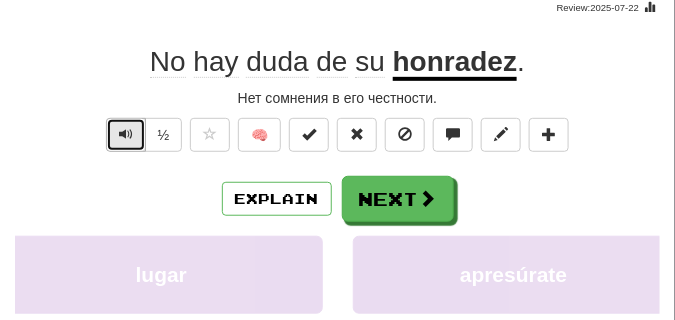 click at bounding box center (126, 134) 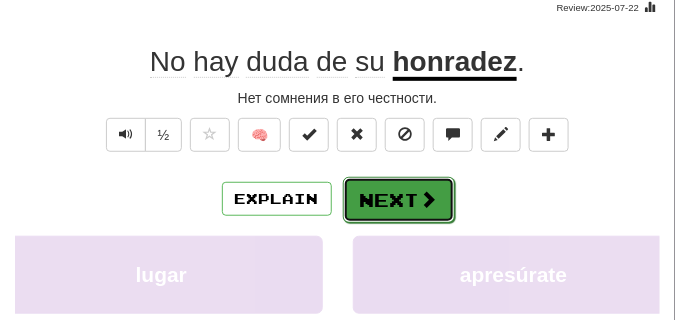 click on "Next" at bounding box center (399, 200) 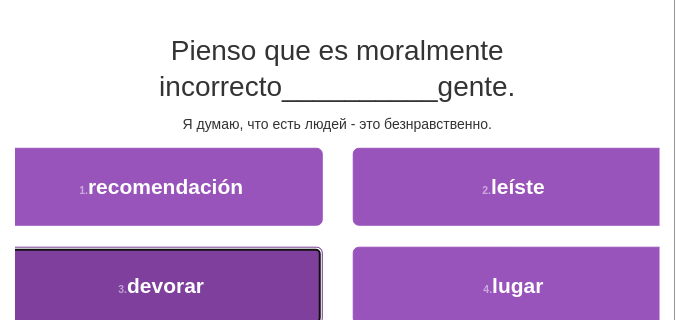 click on "3 .  devorar" at bounding box center (161, 286) 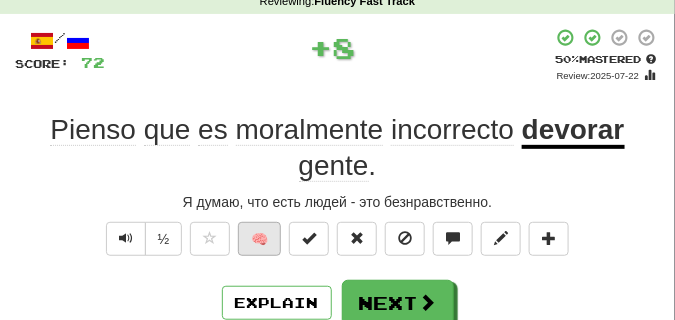 scroll, scrollTop: 98, scrollLeft: 0, axis: vertical 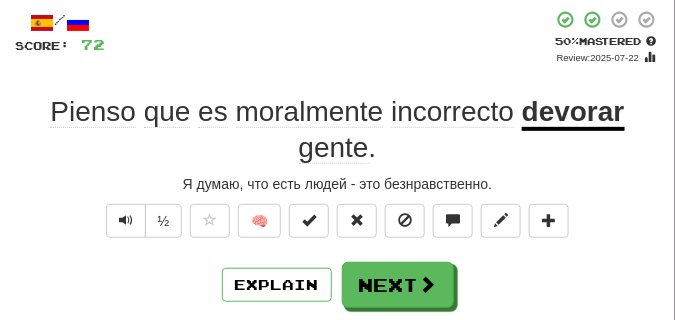 click on "½ 🧠" at bounding box center (337, 226) 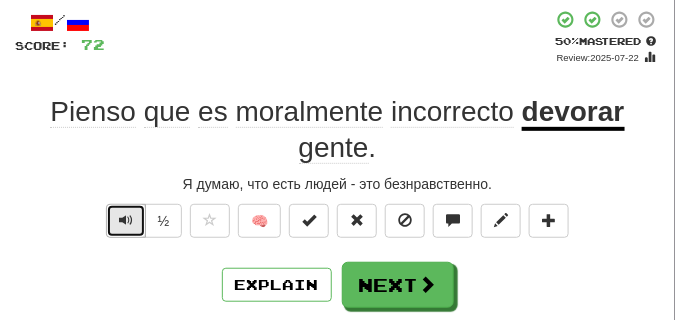 click at bounding box center (126, 221) 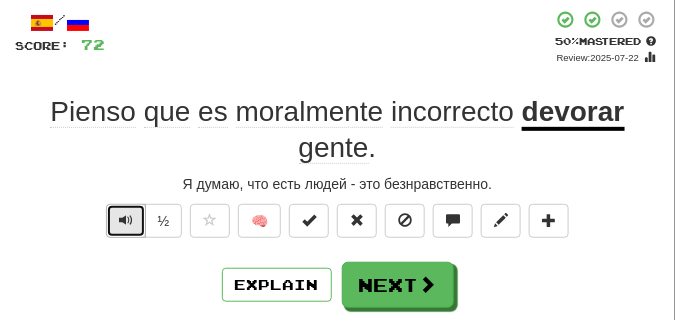 click at bounding box center [126, 220] 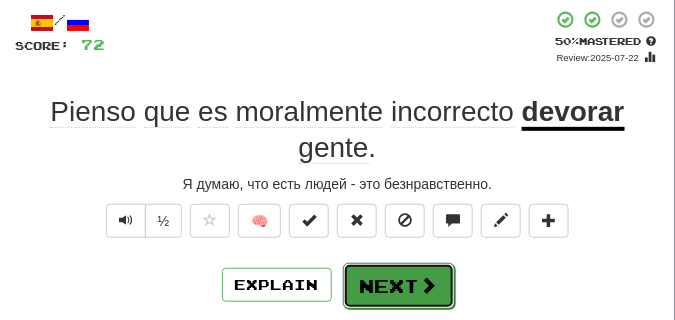 click on "Next" at bounding box center [399, 286] 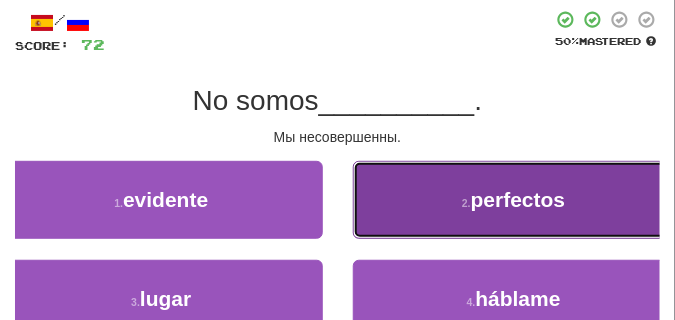 click on "2 .  perfectos" at bounding box center (514, 200) 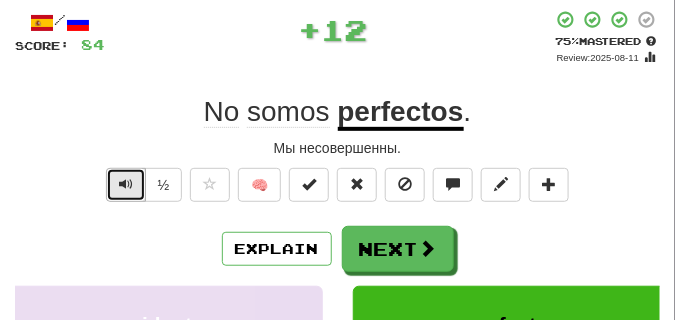 click at bounding box center [126, 184] 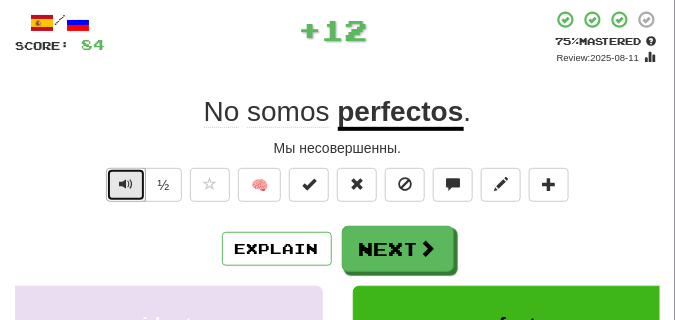 click at bounding box center [126, 184] 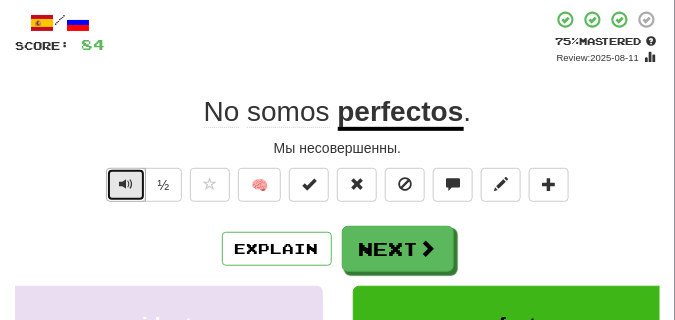 click at bounding box center [126, 184] 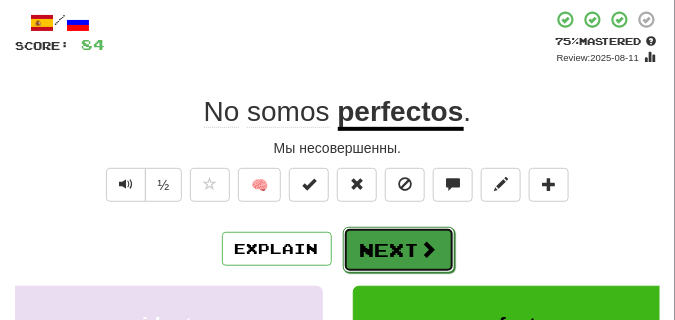 click on "Next" at bounding box center (399, 250) 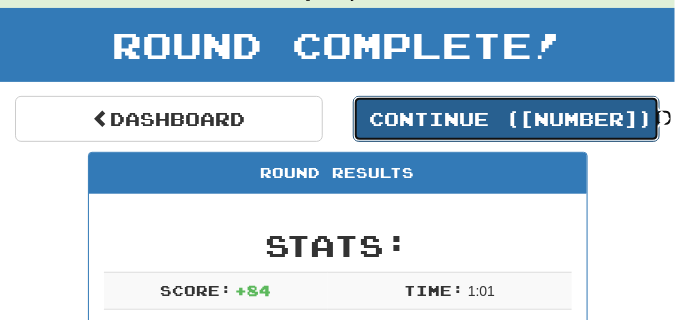 click on "Continue ( 16330 )" at bounding box center [507, 119] 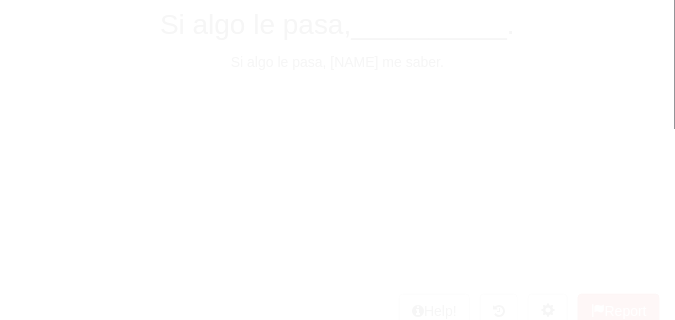 scroll, scrollTop: 86, scrollLeft: 0, axis: vertical 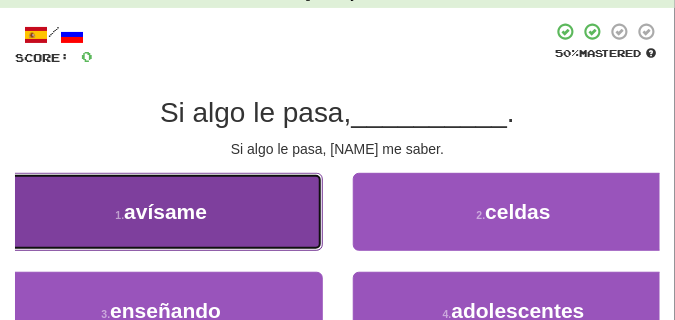 click on "avísame" at bounding box center [165, 211] 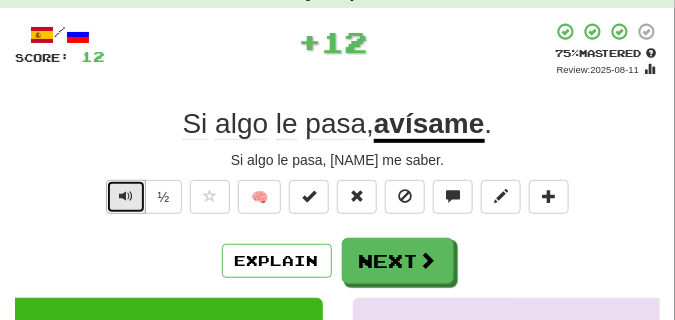 click at bounding box center [126, 197] 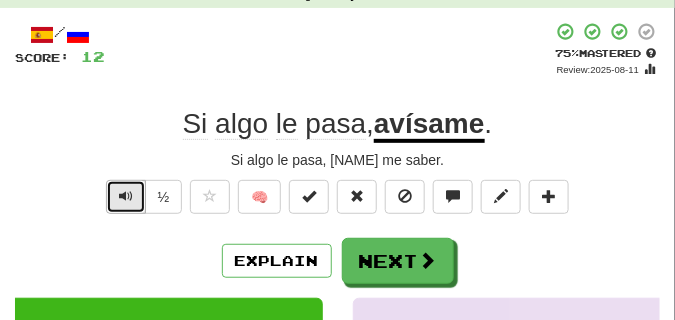 click at bounding box center (126, 196) 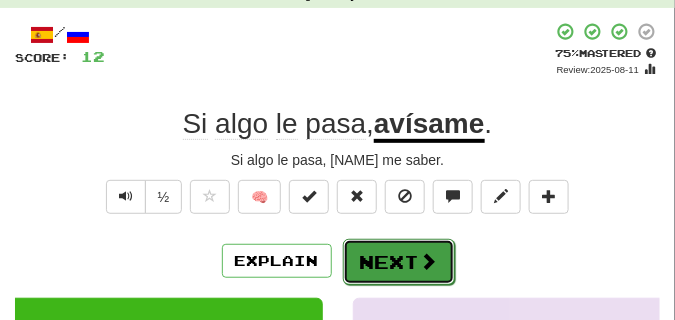 click on "Next" at bounding box center [399, 262] 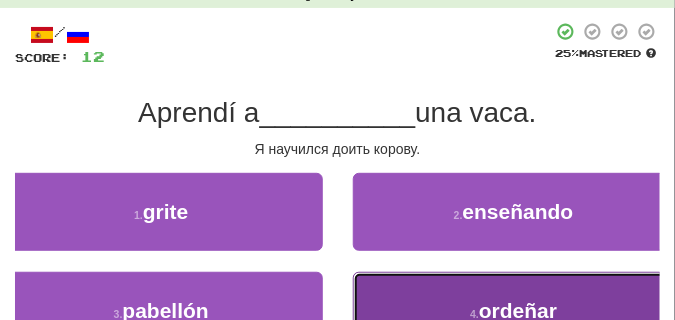 click on "4 .  ordeñar" at bounding box center [514, 311] 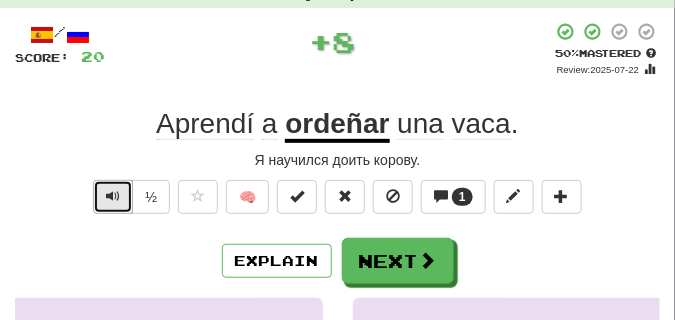 click at bounding box center [113, 196] 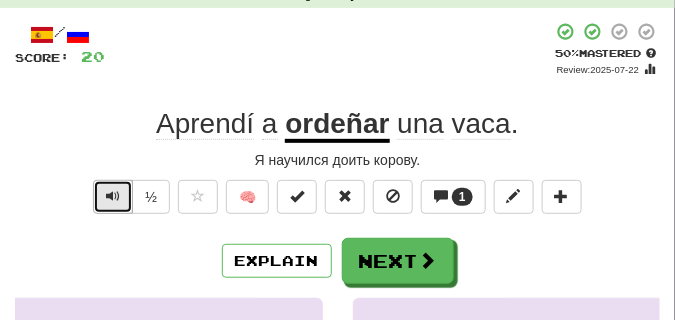 click at bounding box center [113, 196] 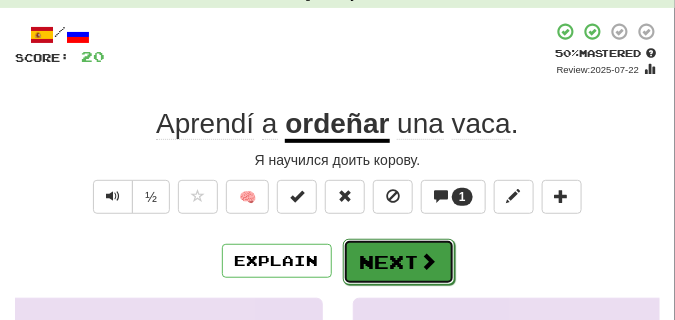 click on "Next" at bounding box center [399, 262] 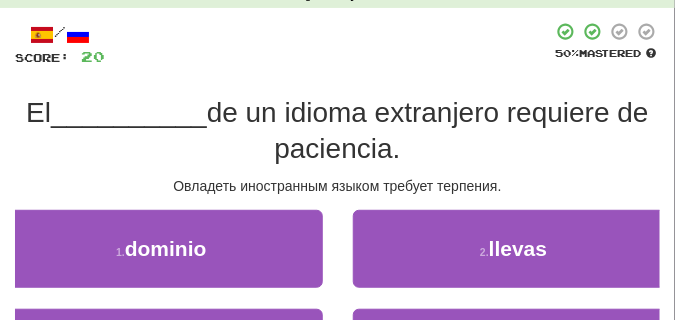 scroll, scrollTop: 136, scrollLeft: 0, axis: vertical 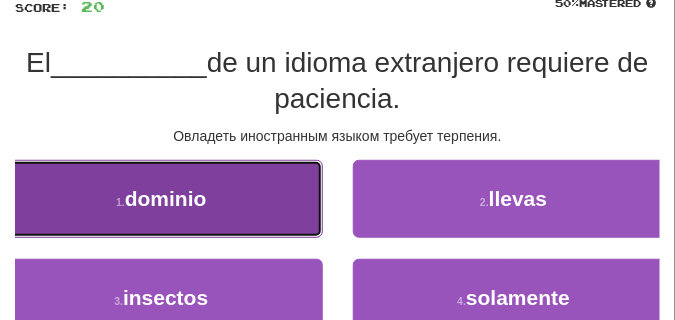 click on "1 .  dominio" at bounding box center (161, 199) 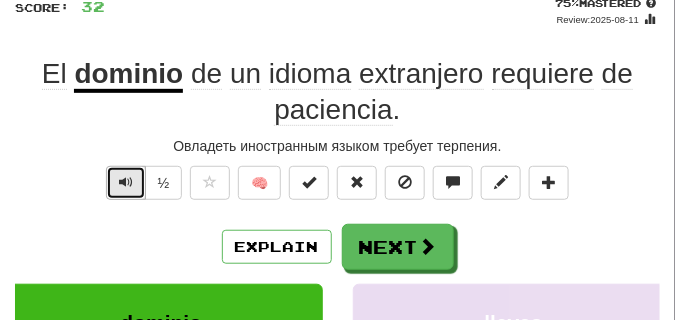 click at bounding box center (126, 182) 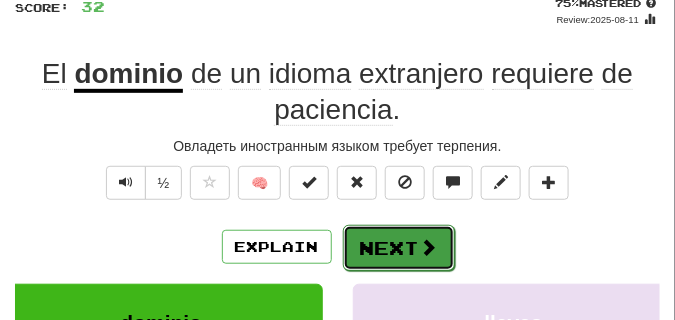 click on "Next" at bounding box center (399, 248) 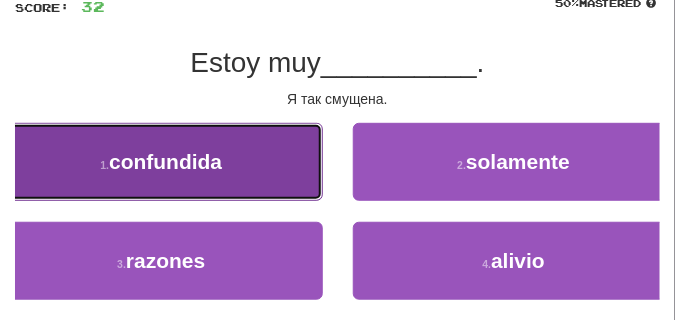 click on "1 .  confundida" at bounding box center (161, 162) 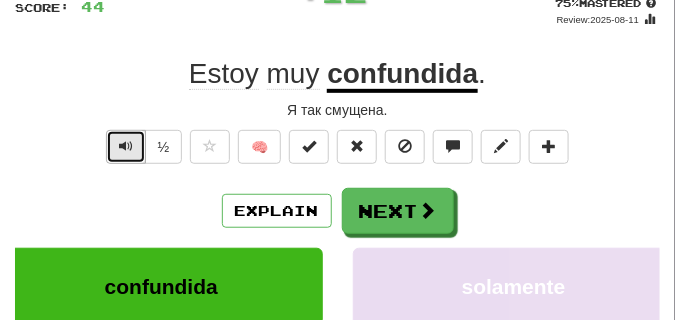 click at bounding box center [126, 146] 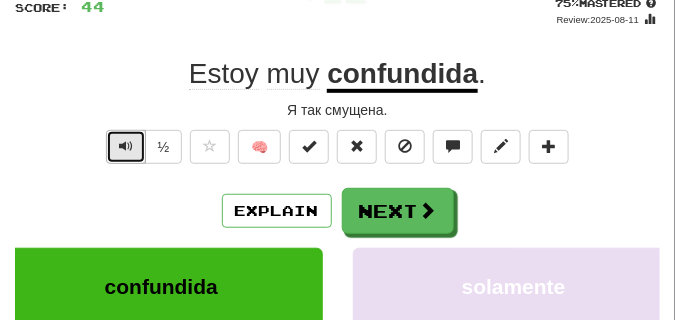 click at bounding box center [126, 146] 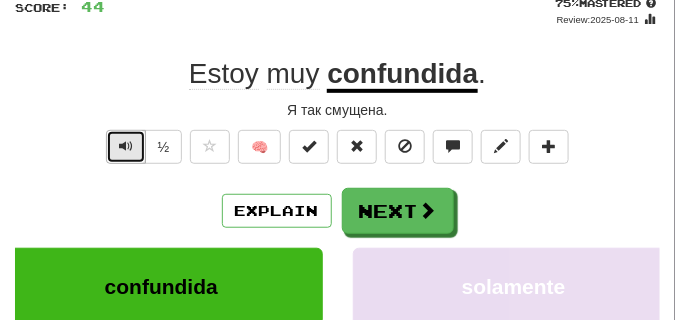 click at bounding box center (126, 146) 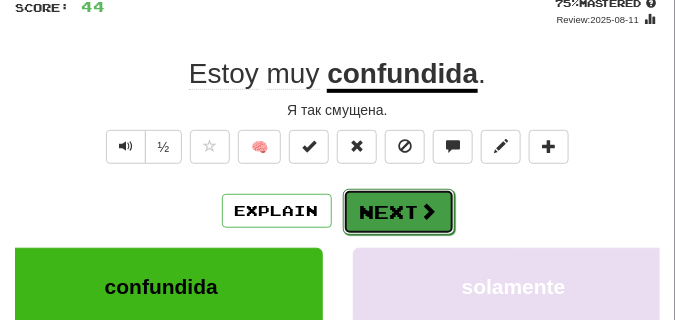 click on "Next" at bounding box center [399, 212] 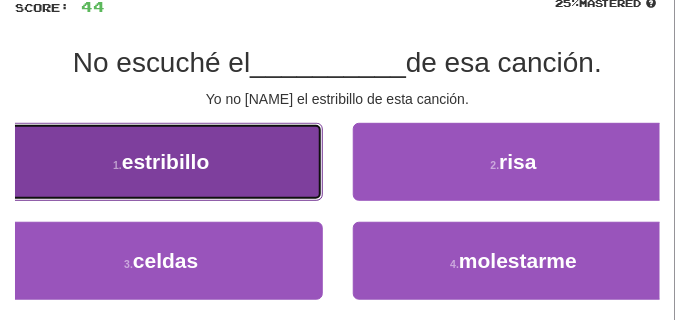 click on "1 .  estribillo" at bounding box center (161, 162) 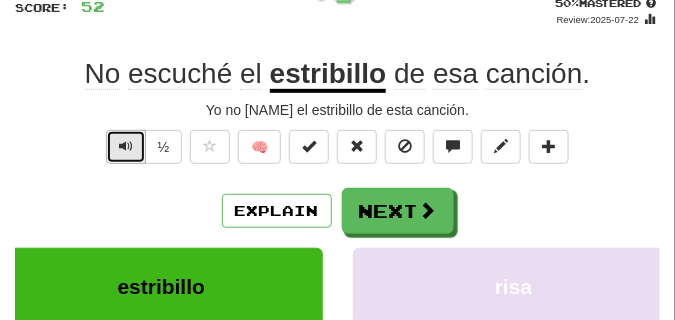 click at bounding box center [126, 147] 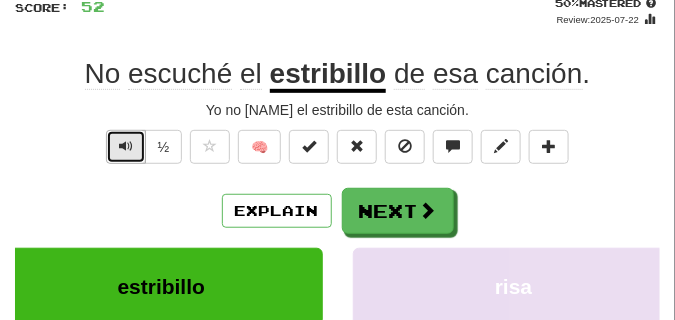 click at bounding box center (126, 147) 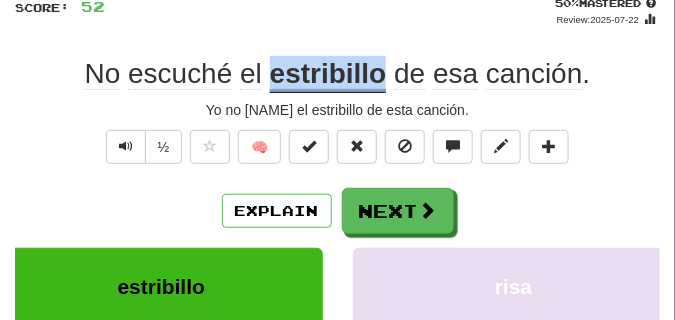 drag, startPoint x: 267, startPoint y: 75, endPoint x: 381, endPoint y: 75, distance: 114 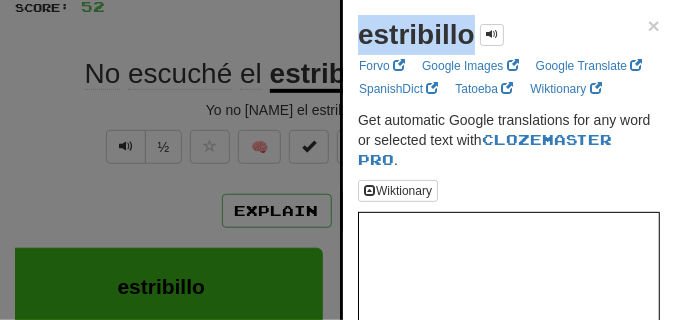 drag, startPoint x: 355, startPoint y: 37, endPoint x: 477, endPoint y: 46, distance: 122.33152 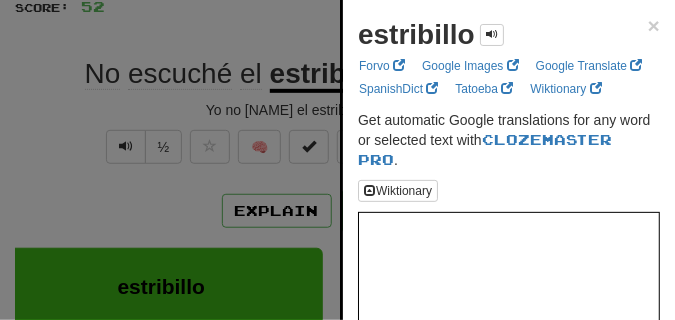 click at bounding box center (337, 160) 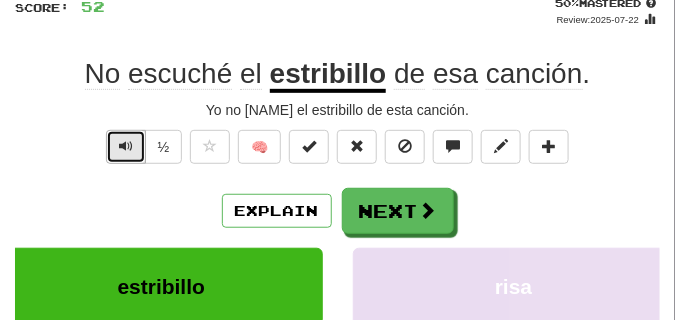 click at bounding box center (126, 147) 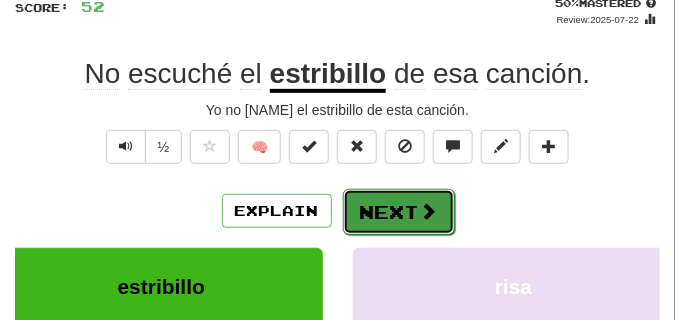 click on "Next" at bounding box center (399, 212) 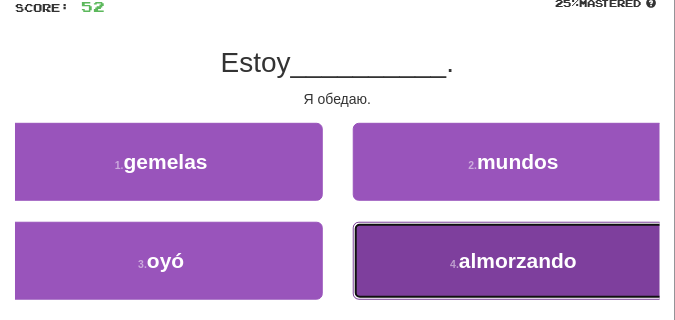 click on "4 .  almorzando" at bounding box center [514, 261] 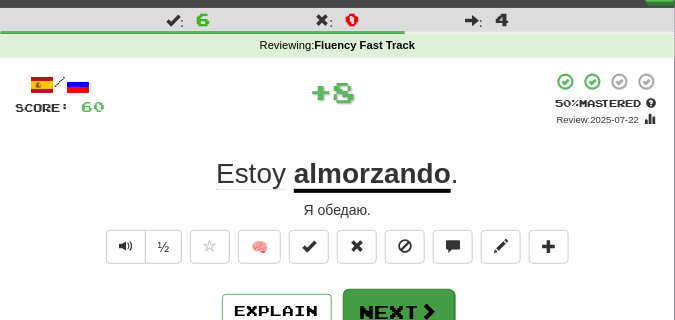 scroll, scrollTop: 36, scrollLeft: 0, axis: vertical 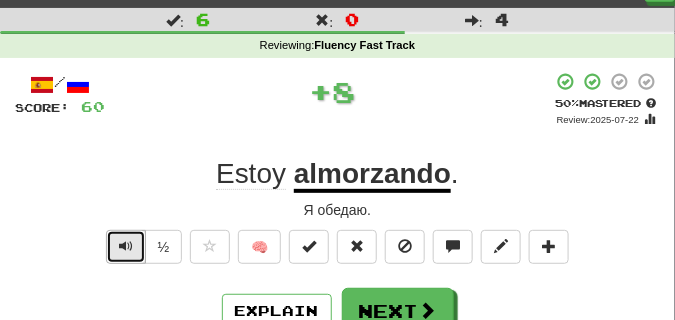 click at bounding box center [126, 246] 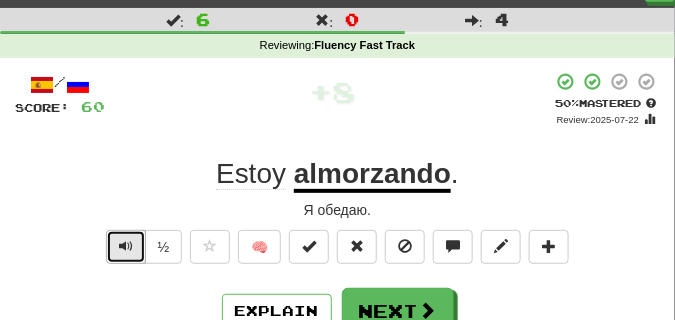 click at bounding box center (126, 246) 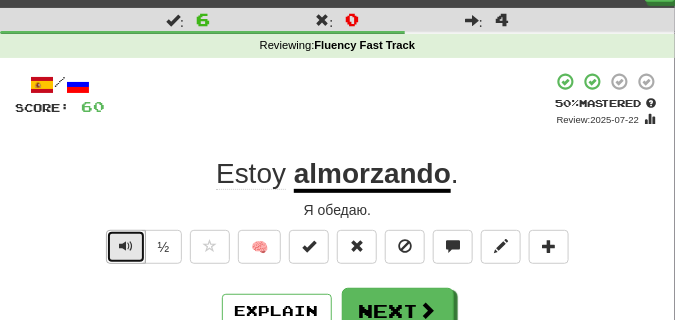 click at bounding box center (126, 246) 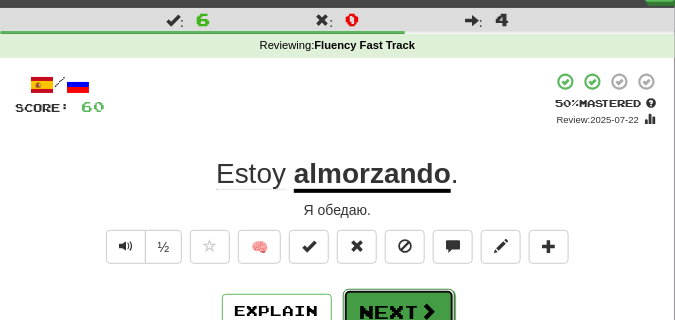 click on "Next" at bounding box center [399, 312] 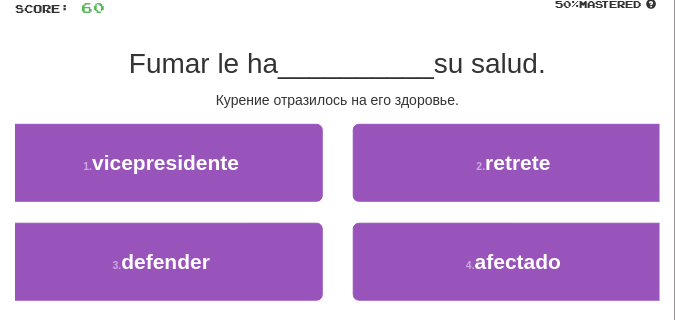 scroll, scrollTop: 136, scrollLeft: 0, axis: vertical 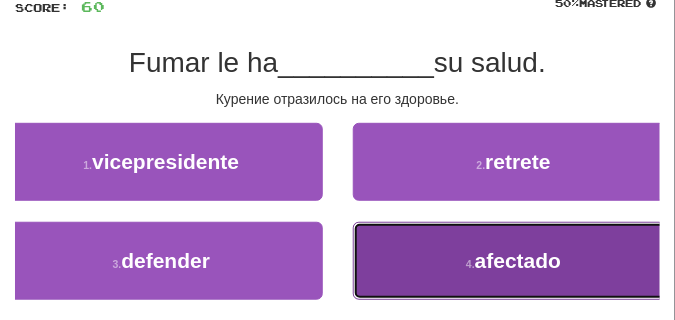 click on "4 .  afectado" at bounding box center [514, 261] 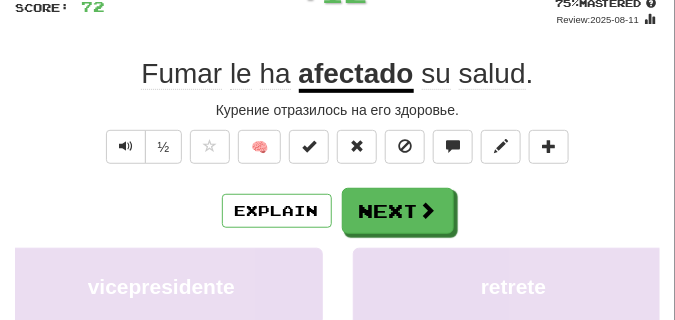 scroll, scrollTop: 36, scrollLeft: 0, axis: vertical 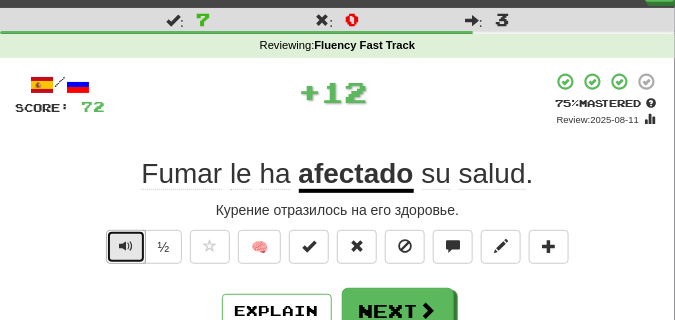 click at bounding box center [126, 246] 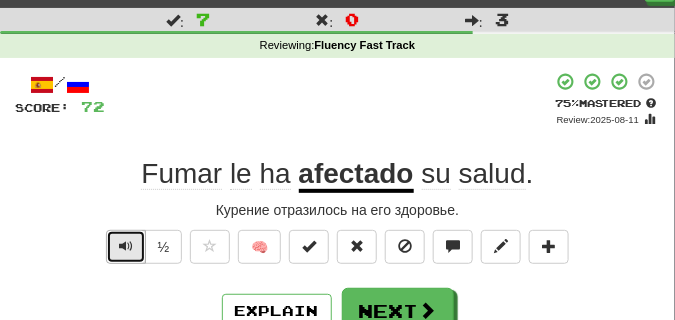 click at bounding box center [126, 246] 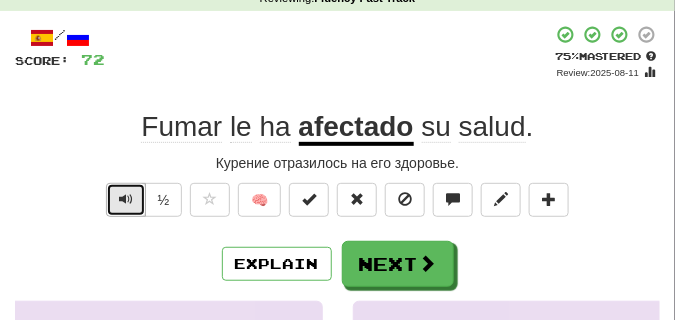 scroll, scrollTop: 136, scrollLeft: 0, axis: vertical 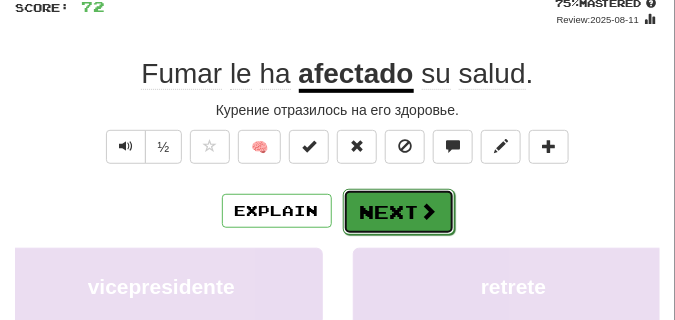 click on "Next" at bounding box center [399, 212] 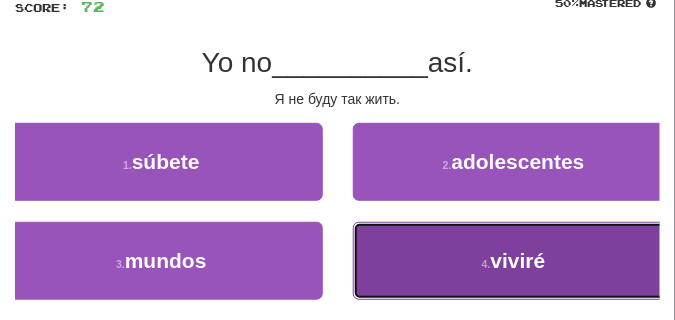 click on "4 .  viviré" at bounding box center [514, 261] 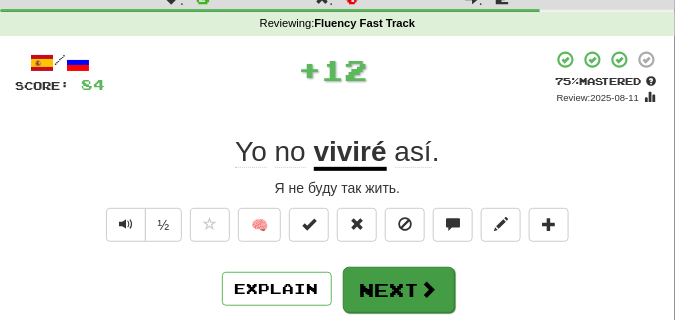 scroll, scrollTop: 36, scrollLeft: 0, axis: vertical 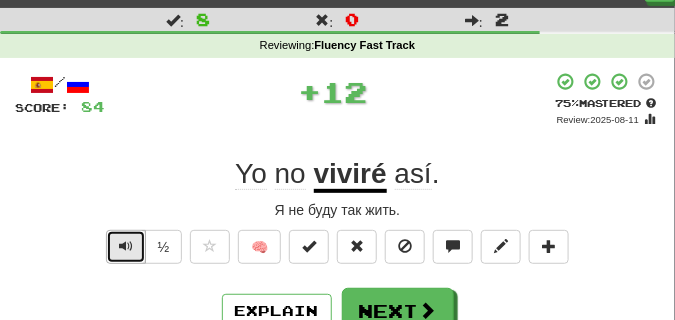 click at bounding box center (126, 247) 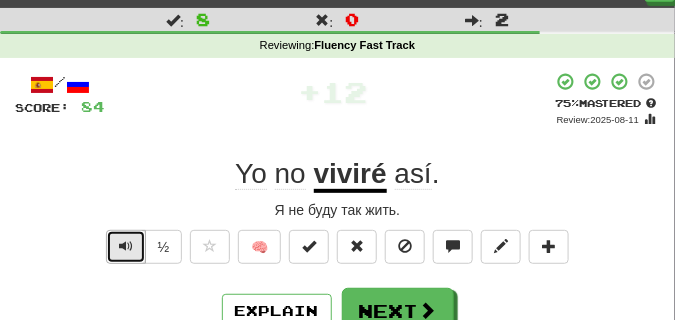 click at bounding box center [126, 246] 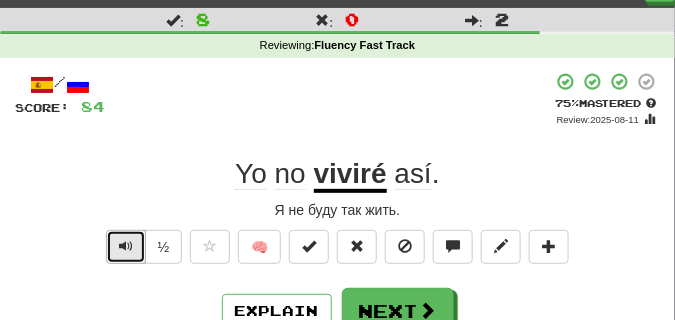 click at bounding box center [126, 246] 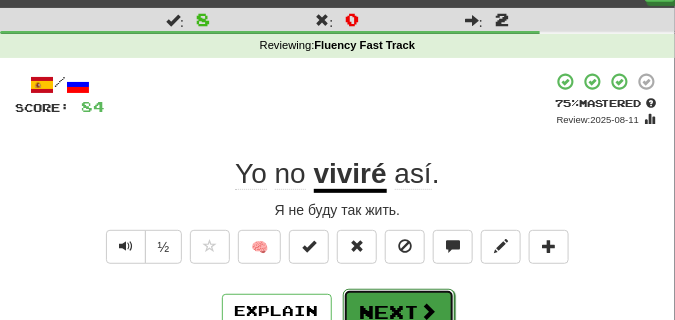 click on "Next" at bounding box center (399, 312) 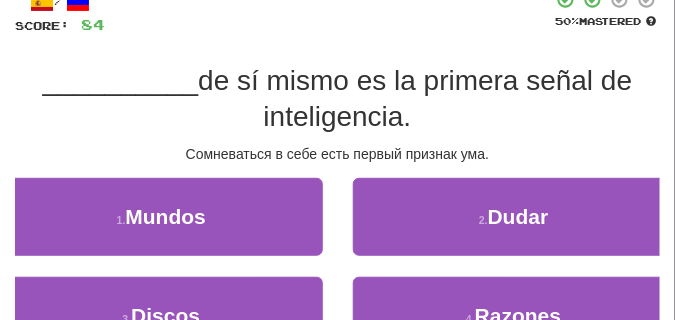 scroll, scrollTop: 136, scrollLeft: 0, axis: vertical 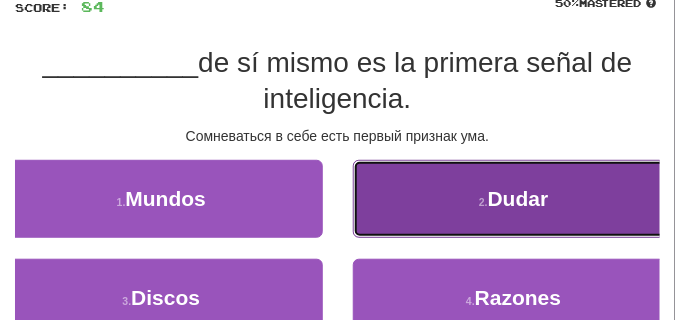 click on "2 .  Dudar" at bounding box center [514, 199] 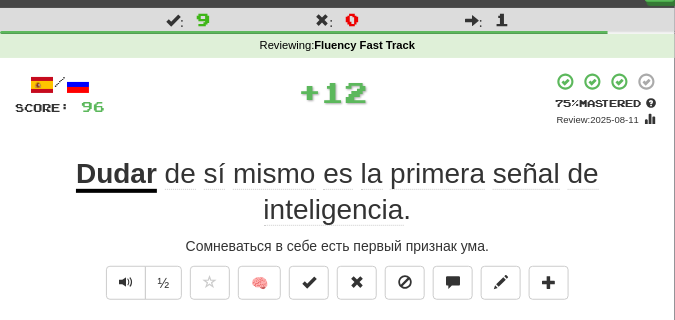 scroll, scrollTop: 36, scrollLeft: 0, axis: vertical 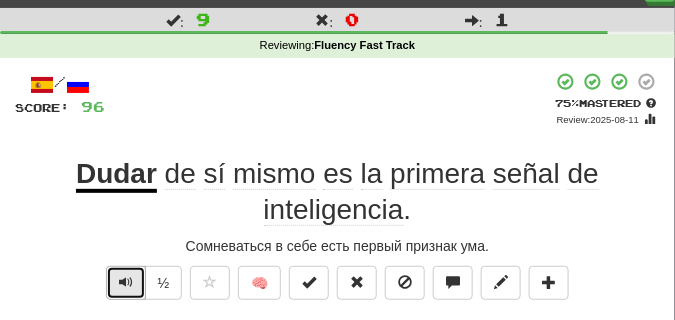 click at bounding box center [126, 282] 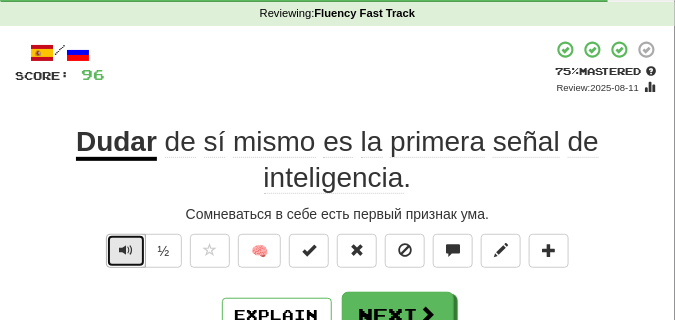 scroll, scrollTop: 86, scrollLeft: 0, axis: vertical 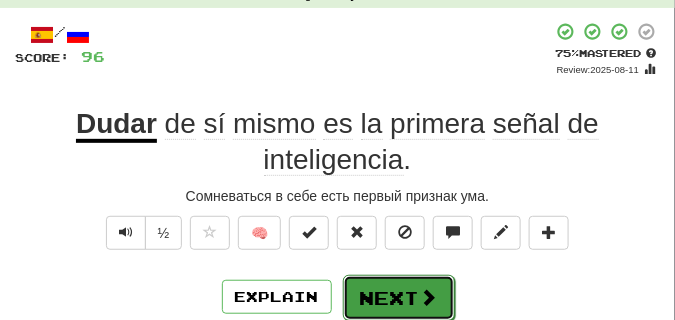 click on "Next" at bounding box center [399, 298] 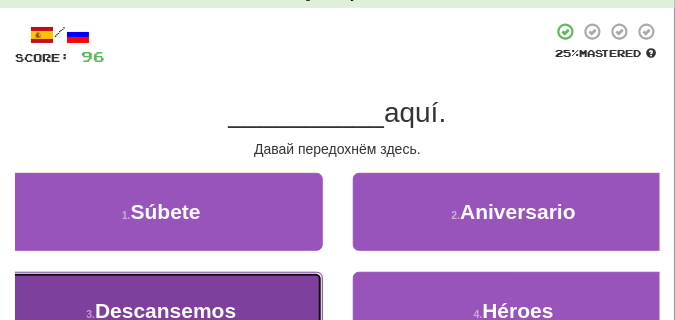 click on "3 .  Descansemos" at bounding box center [161, 311] 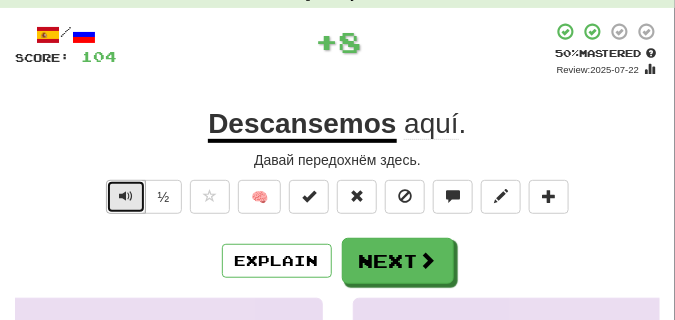 click at bounding box center (126, 196) 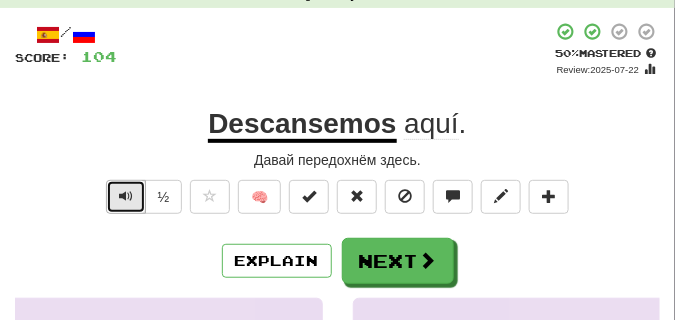 click at bounding box center (126, 196) 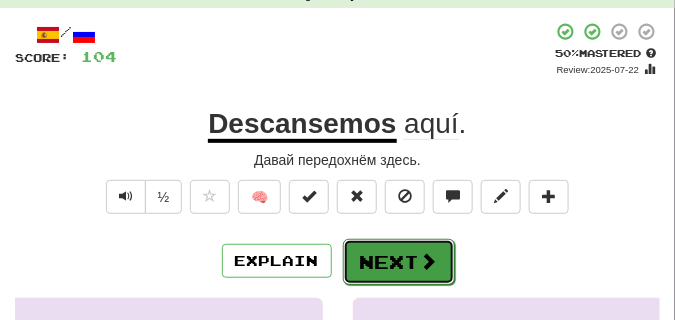 click on "Next" at bounding box center (399, 262) 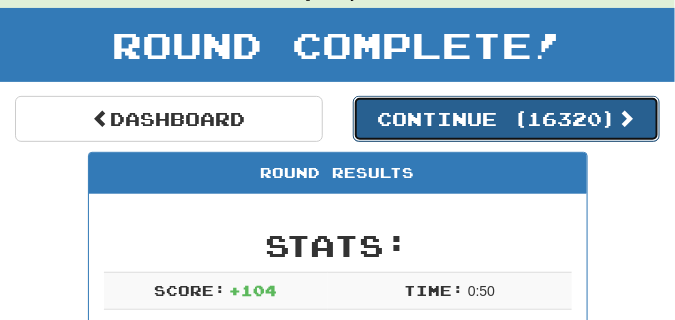 click on "Continue ( 16320 )" at bounding box center (507, 119) 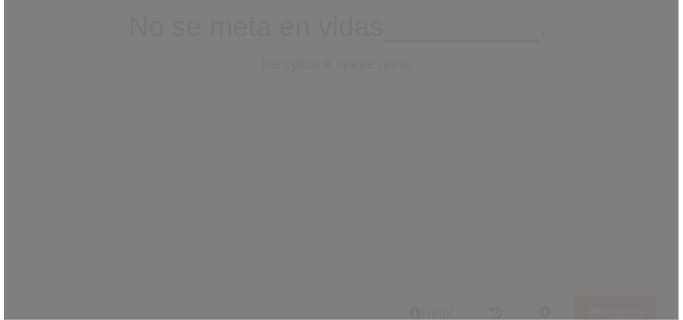 scroll, scrollTop: 86, scrollLeft: 0, axis: vertical 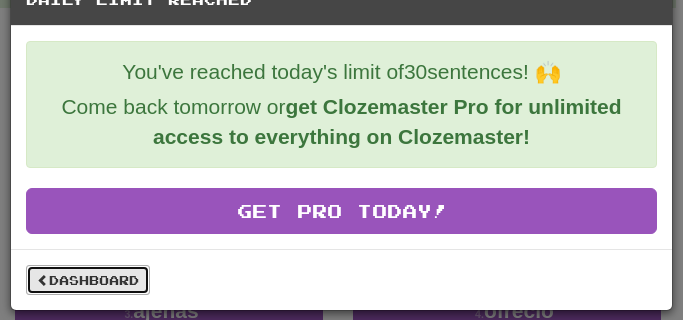 click on "Dashboard" at bounding box center (88, 280) 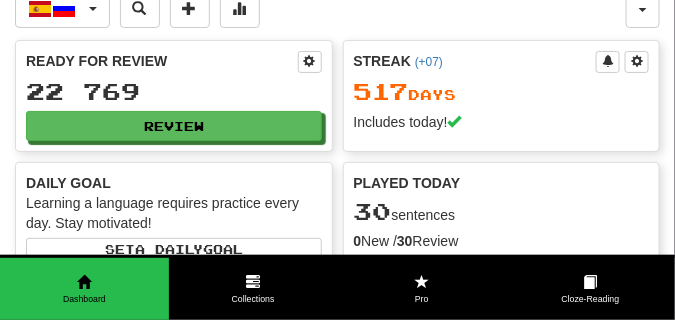 scroll, scrollTop: 0, scrollLeft: 0, axis: both 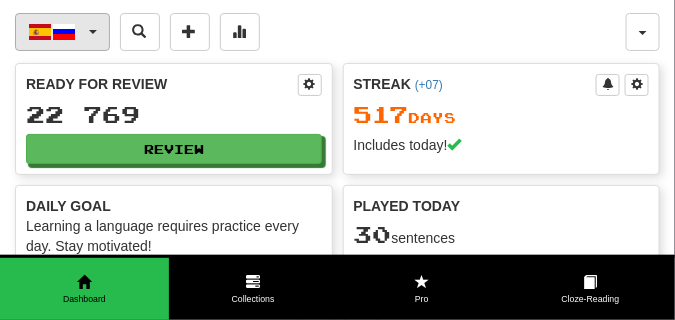 click on "Español  /  Русский" 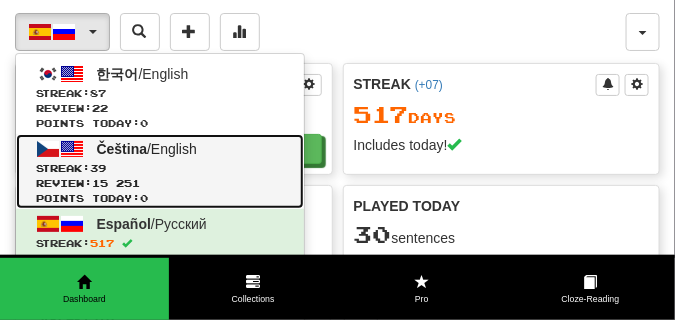 click on "Čeština" 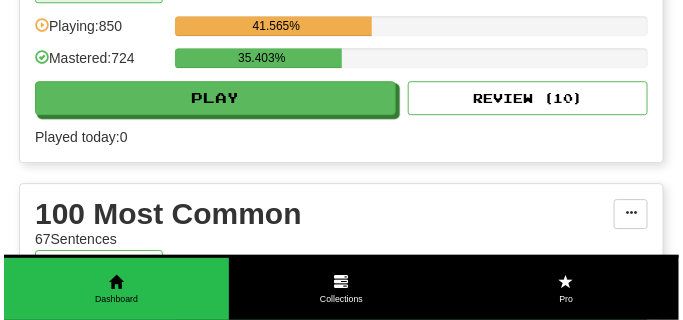 scroll, scrollTop: 2350, scrollLeft: 0, axis: vertical 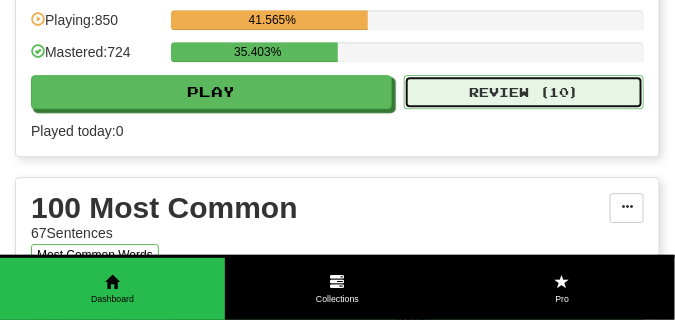click on "Review ( 10 )" at bounding box center (524, 92) 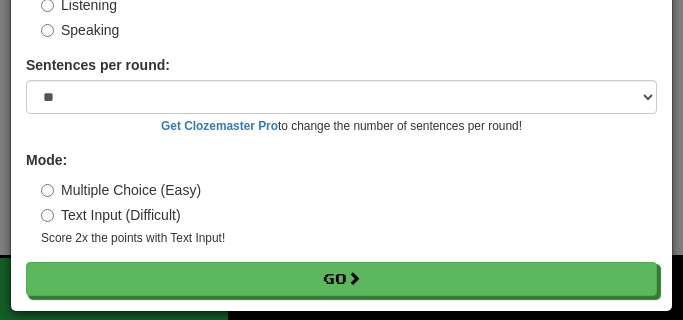 scroll, scrollTop: 186, scrollLeft: 0, axis: vertical 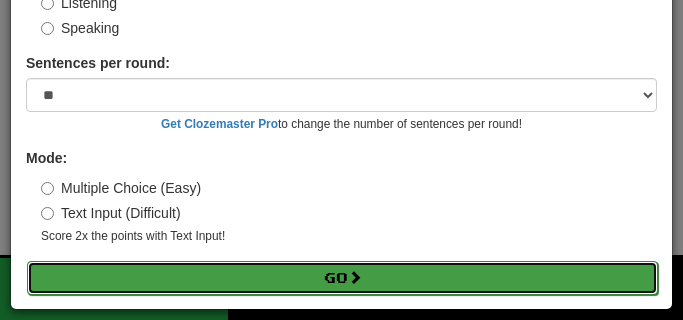 click on "Go" at bounding box center [342, 278] 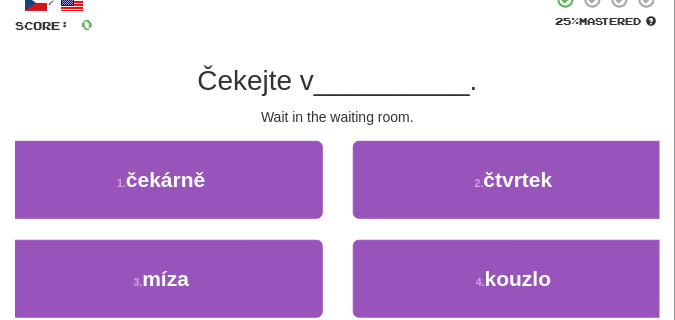 scroll, scrollTop: 150, scrollLeft: 0, axis: vertical 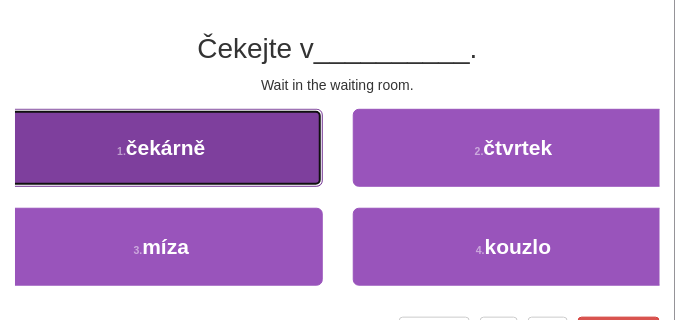 click on "čekárně" at bounding box center (165, 147) 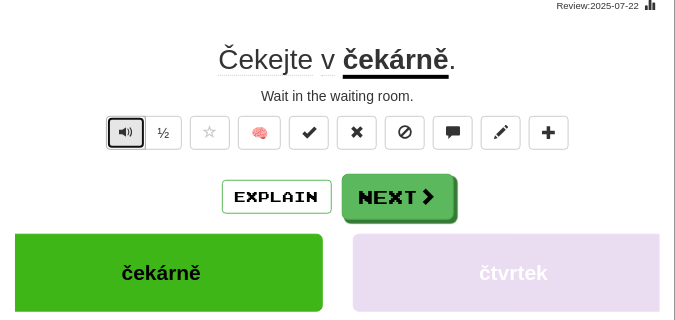 click at bounding box center [126, 132] 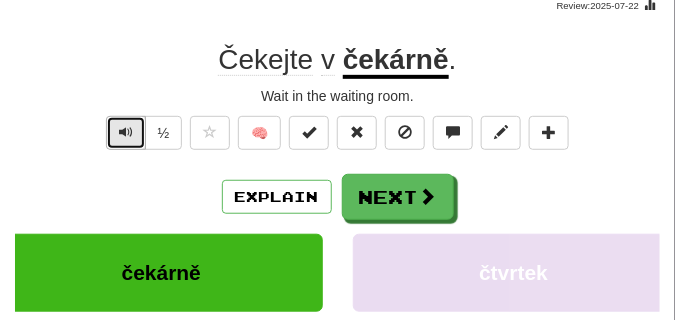click at bounding box center [126, 132] 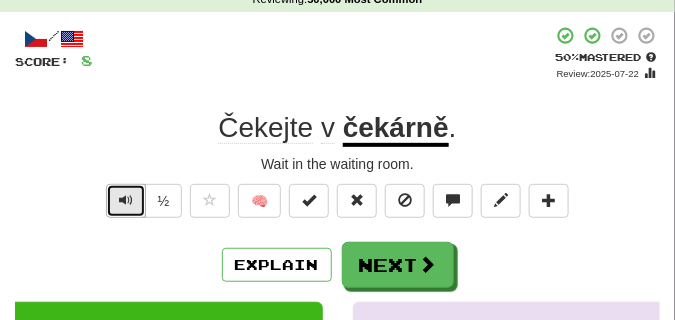 scroll, scrollTop: 100, scrollLeft: 0, axis: vertical 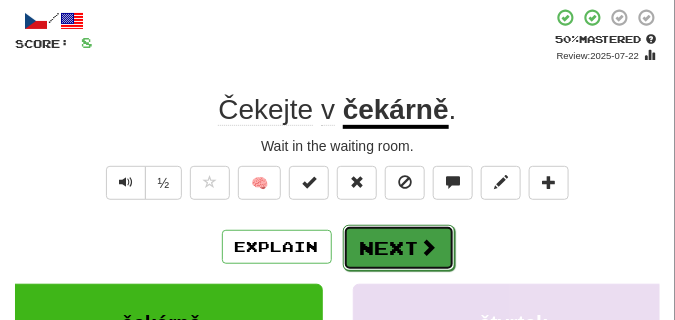 click at bounding box center [429, 247] 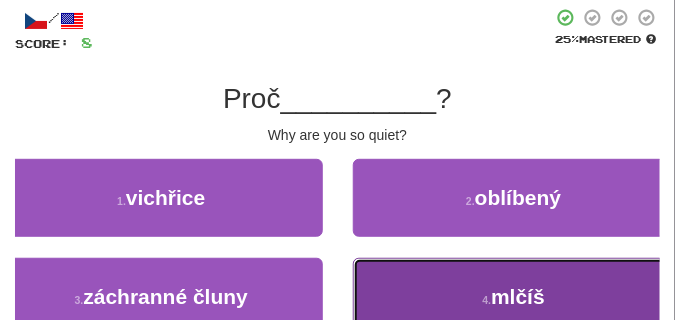 click on "4 .  mlčíš" at bounding box center [514, 297] 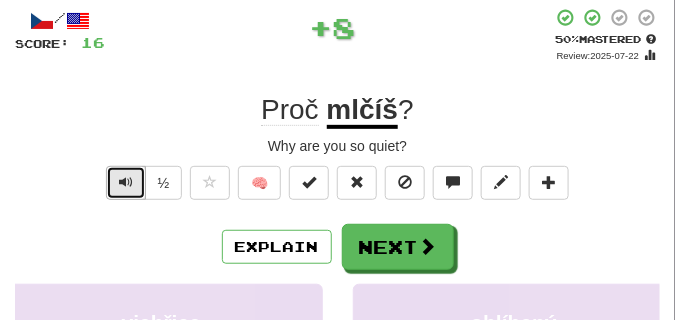 click at bounding box center [126, 182] 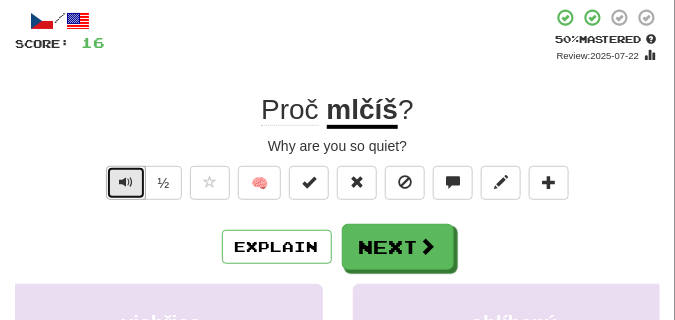 click at bounding box center [126, 182] 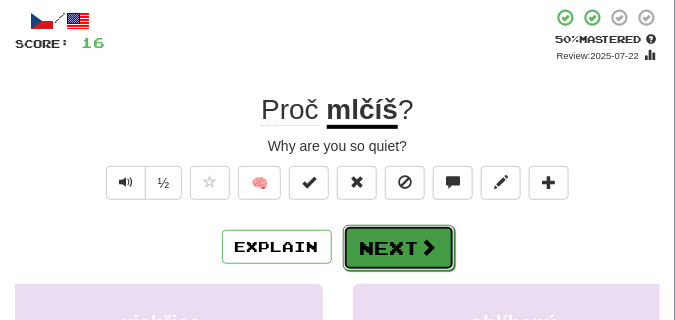 click on "Next" at bounding box center (399, 248) 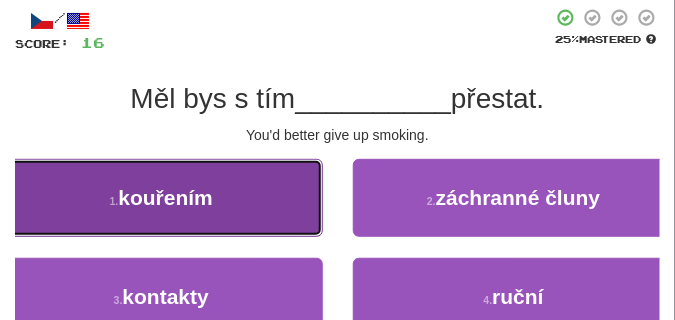 click on "1 .  kouřením" at bounding box center [161, 198] 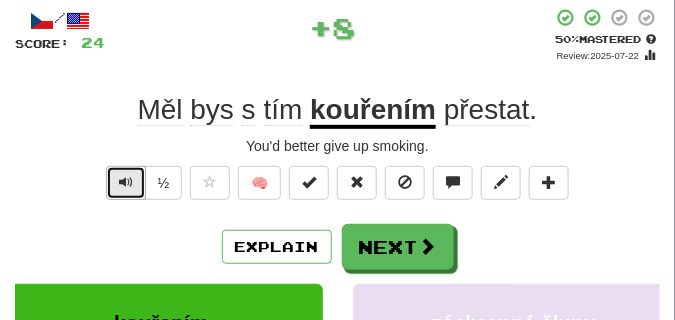 click at bounding box center (126, 183) 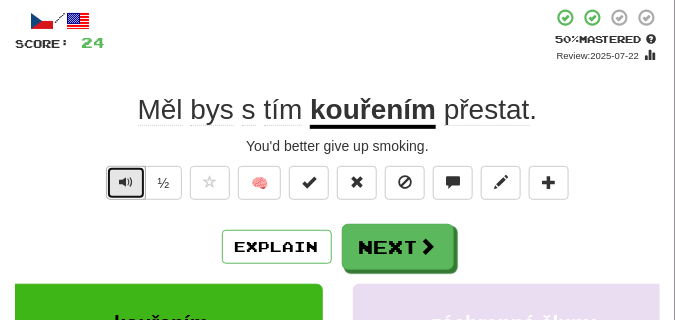 click at bounding box center [126, 183] 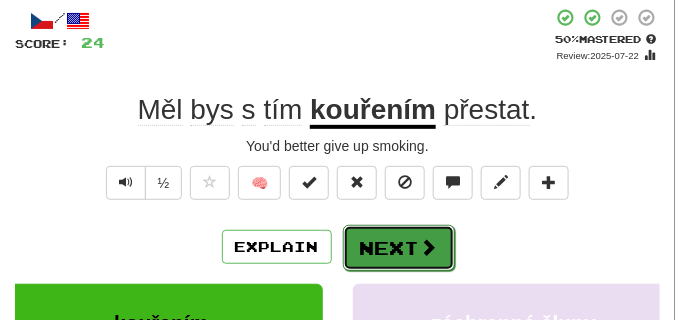 click on "Next" at bounding box center [399, 248] 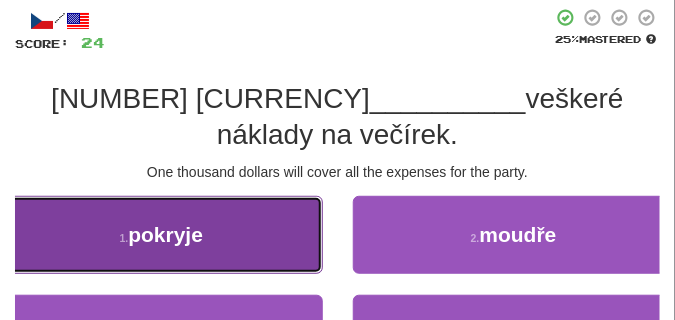 click on "pokryje" at bounding box center [165, 234] 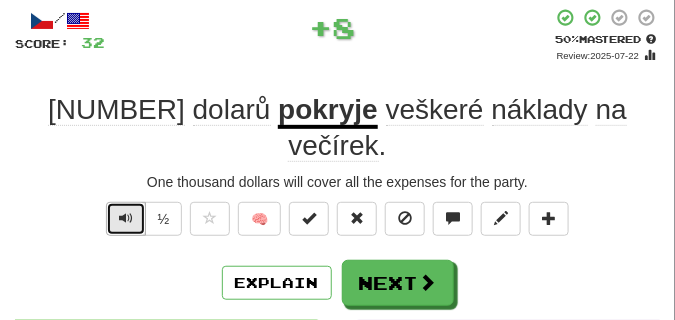 click at bounding box center [126, 218] 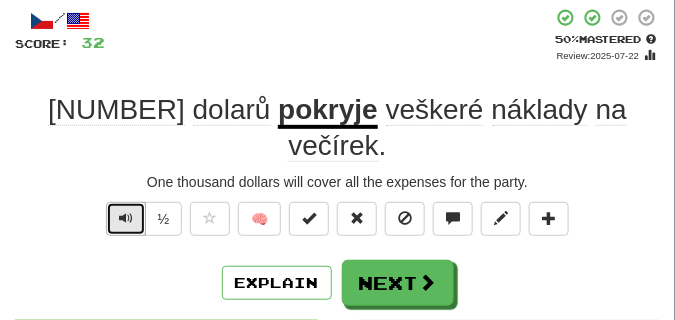 click at bounding box center [126, 218] 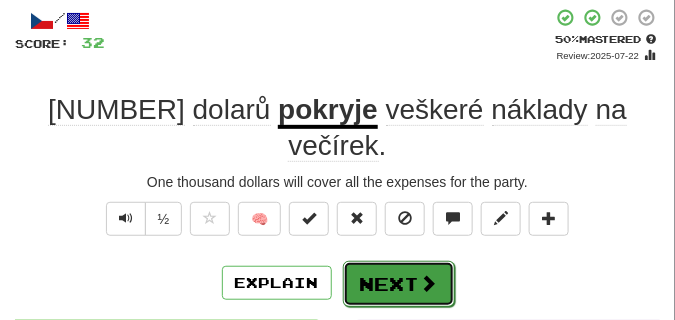 click at bounding box center (429, 283) 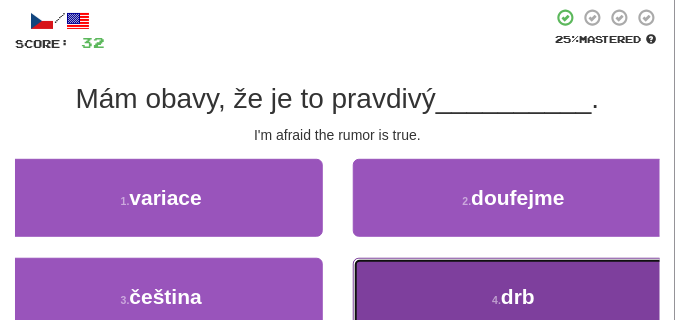 click on "4 .  drb" at bounding box center (514, 297) 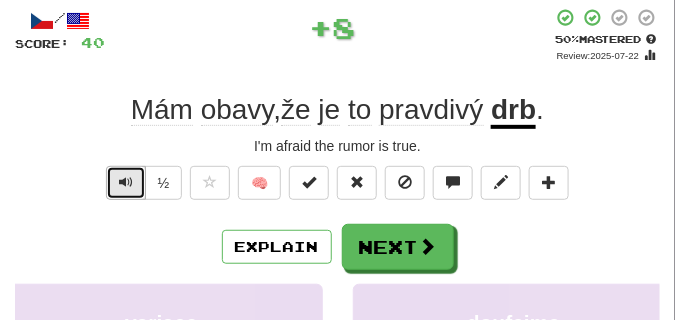click at bounding box center [126, 182] 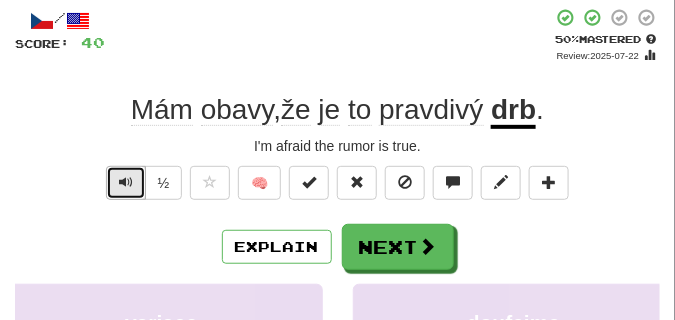 click at bounding box center (126, 182) 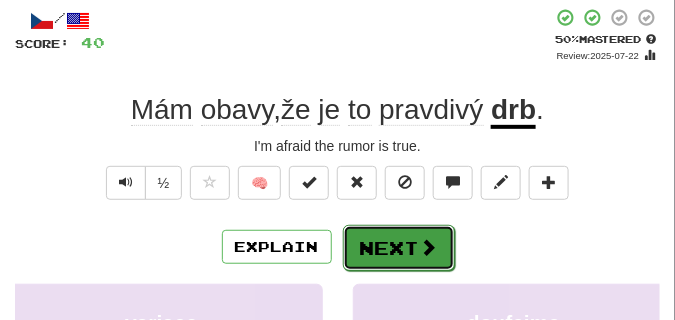 click on "Next" at bounding box center (399, 248) 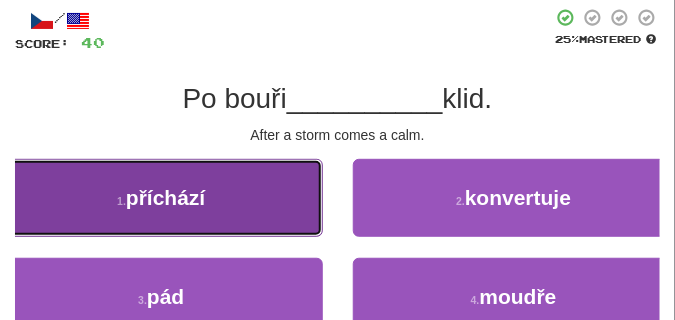 click on "1 .  příchází" at bounding box center (161, 198) 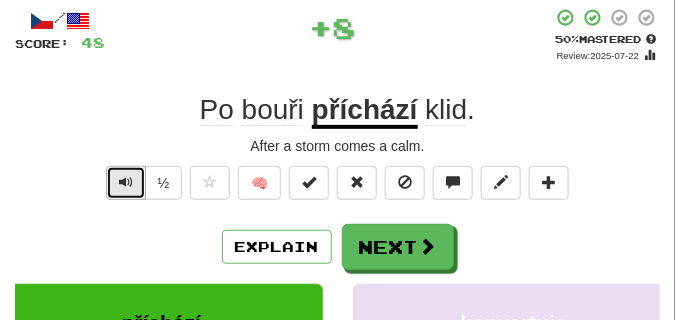 click at bounding box center (126, 183) 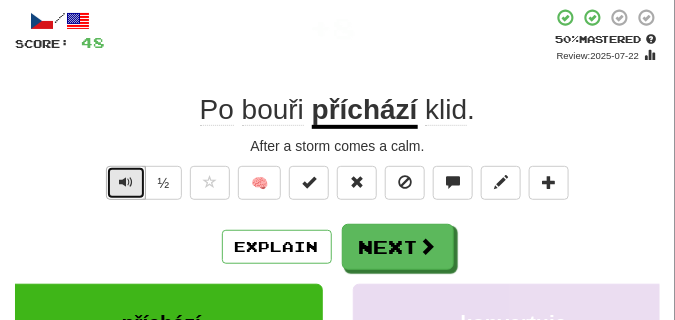 click at bounding box center [126, 183] 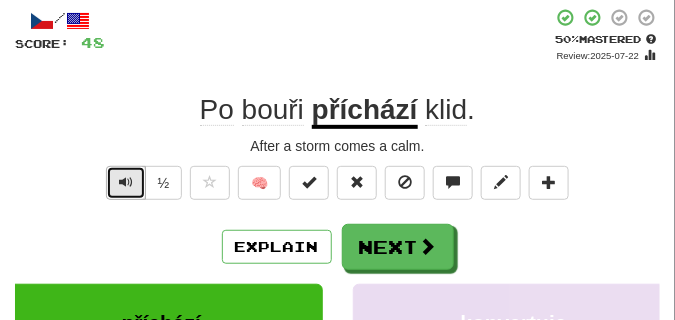 click at bounding box center [126, 183] 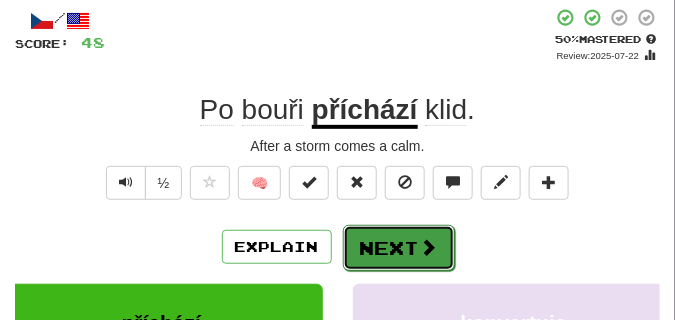 click on "Next" at bounding box center [399, 248] 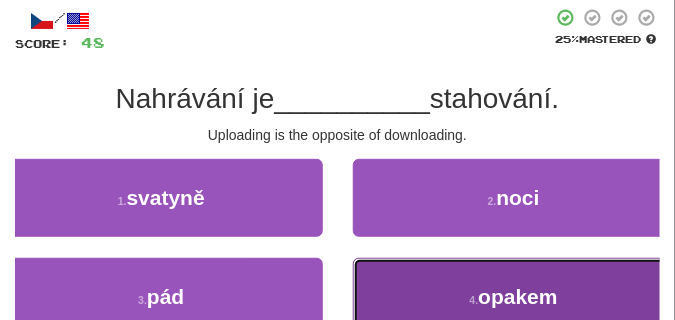 click on "4 .  opakem" at bounding box center [514, 297] 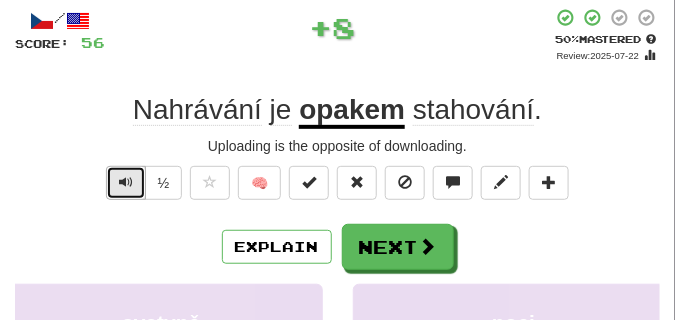 click at bounding box center [126, 182] 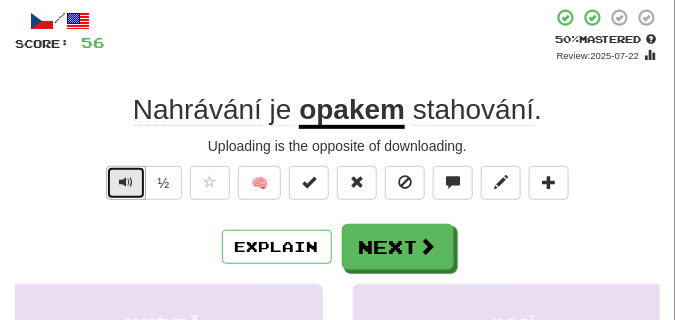 click at bounding box center (126, 182) 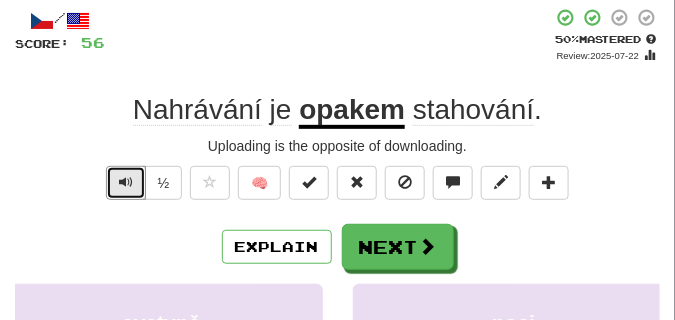 drag, startPoint x: 120, startPoint y: 185, endPoint x: 129, endPoint y: 238, distance: 53.75872 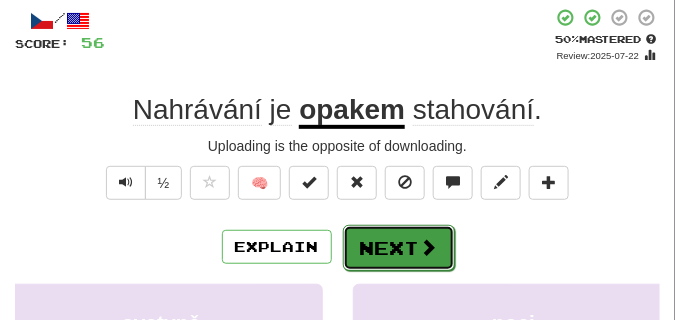 click on "Next" at bounding box center [399, 248] 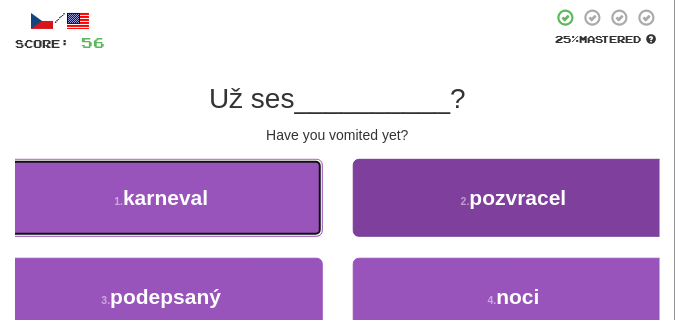 drag, startPoint x: 268, startPoint y: 168, endPoint x: 388, endPoint y: 223, distance: 132.00378 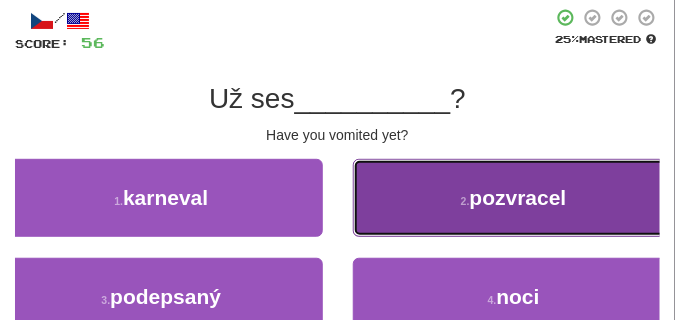 click on "2 .  pozvracel" at bounding box center [514, 198] 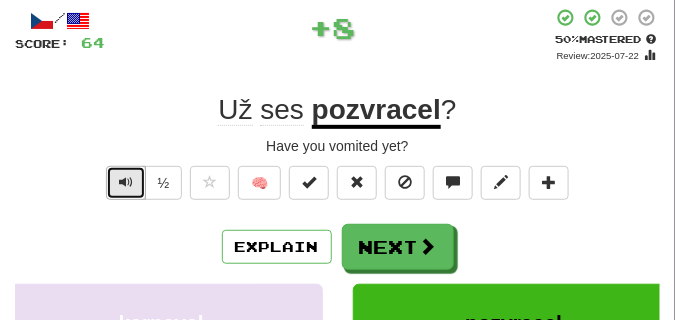 click at bounding box center (126, 182) 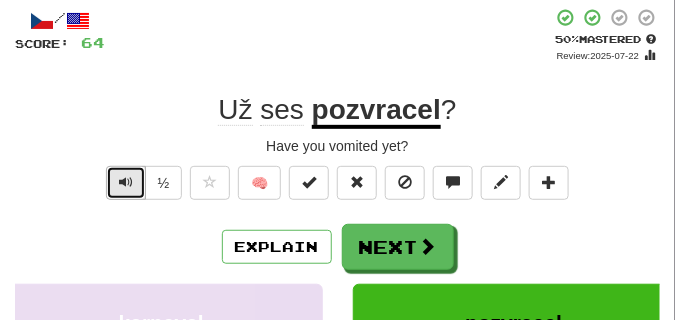 click at bounding box center (126, 182) 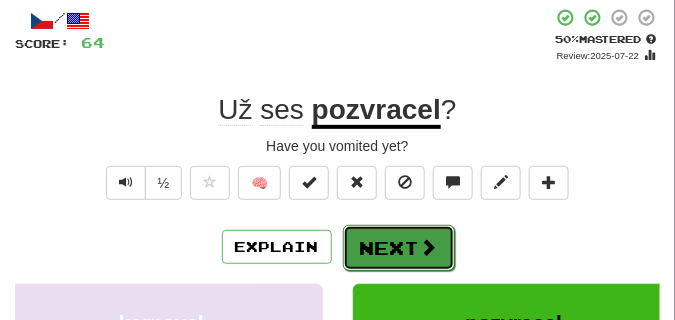 click on "Next" at bounding box center (399, 248) 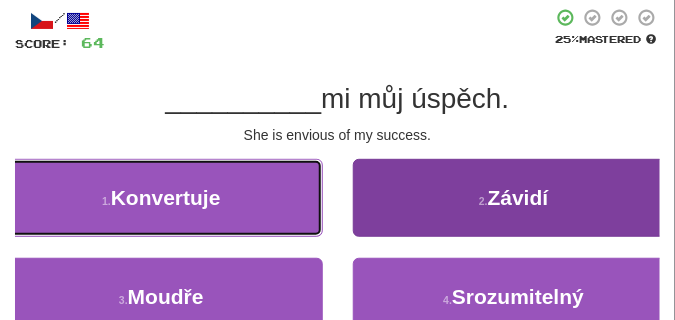 drag, startPoint x: 259, startPoint y: 159, endPoint x: 416, endPoint y: 190, distance: 160.03125 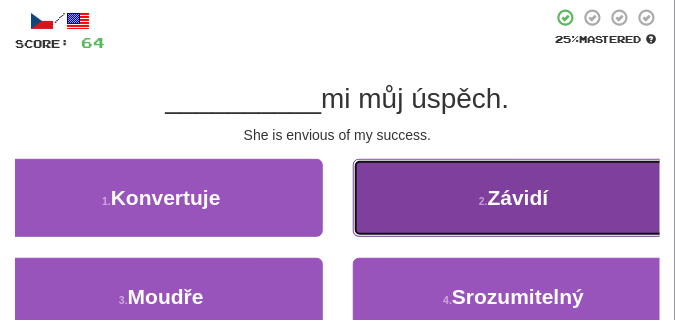click on "2 .  Závidí" at bounding box center [514, 198] 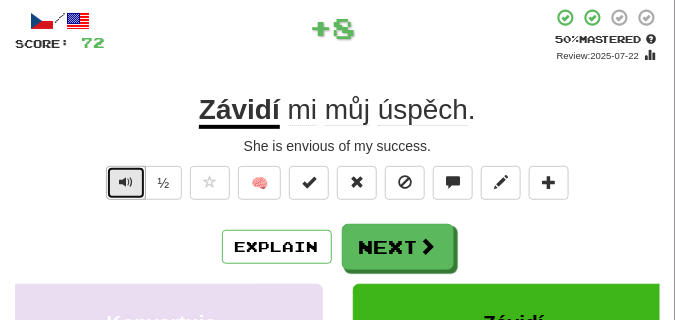 click at bounding box center [126, 183] 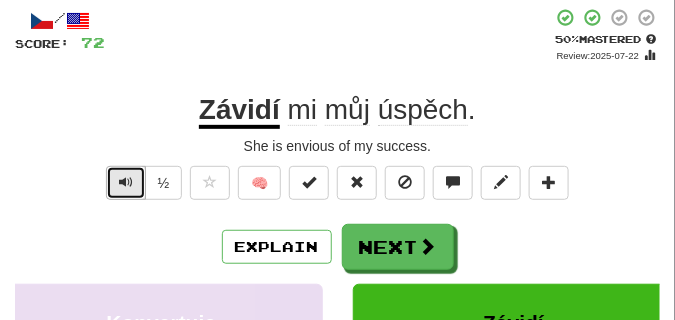 click at bounding box center [126, 183] 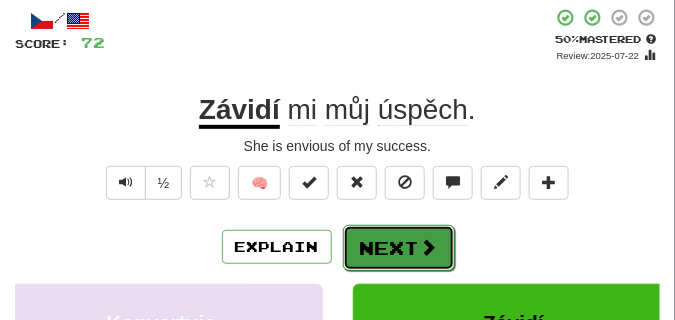 click on "Next" at bounding box center [399, 248] 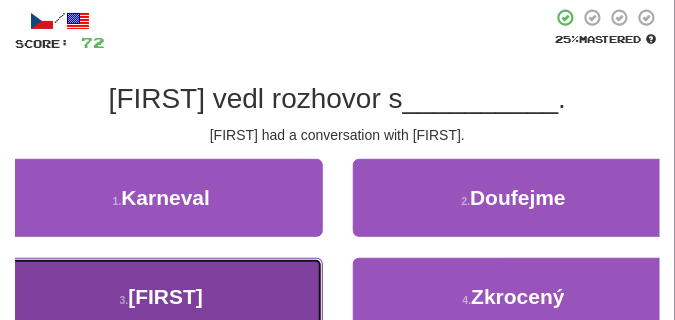 click on "3 .  Marií" at bounding box center (161, 297) 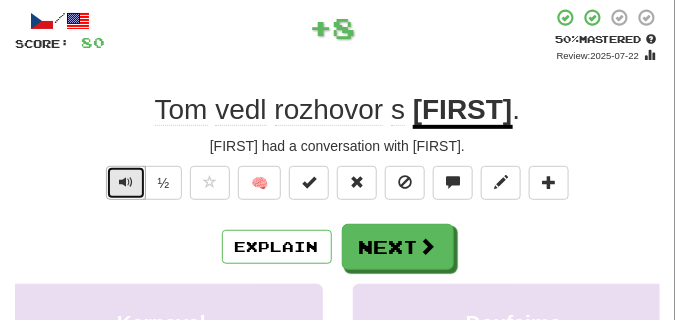 click at bounding box center [126, 182] 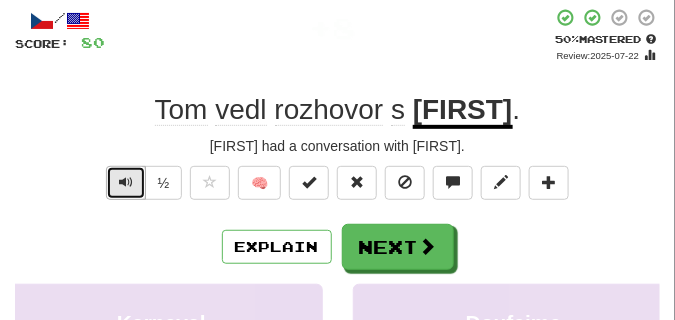 click at bounding box center (126, 182) 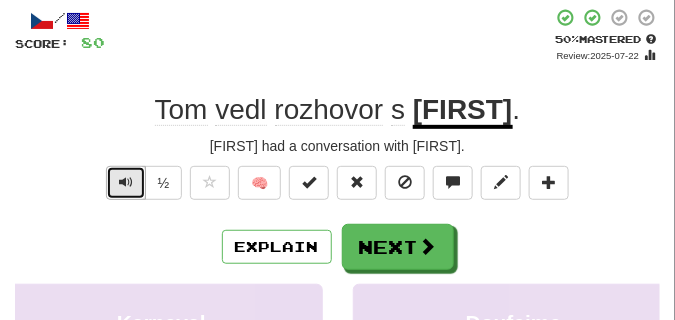 click at bounding box center [126, 182] 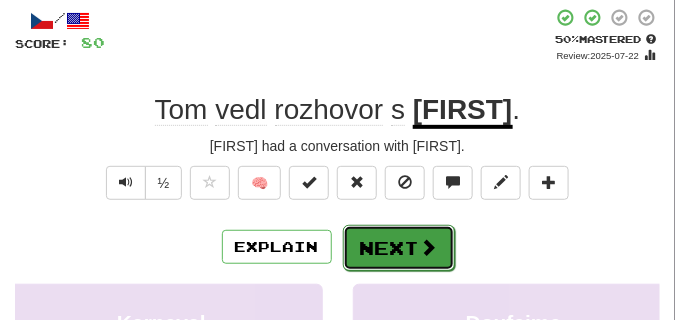 click on "Next" at bounding box center [399, 248] 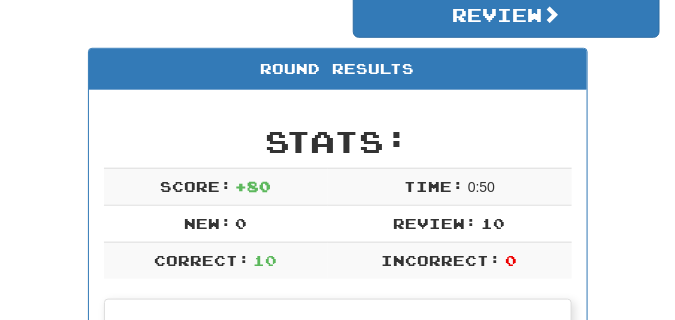 scroll, scrollTop: 138, scrollLeft: 0, axis: vertical 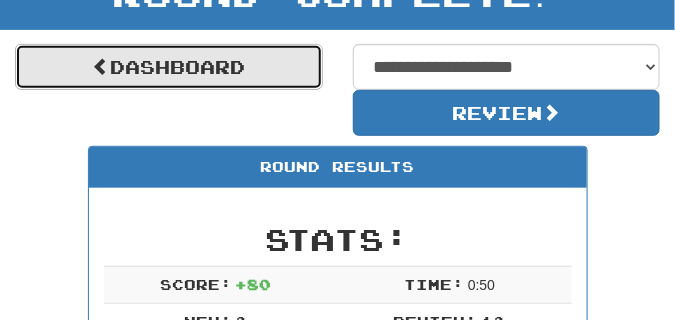 click on "Dashboard" at bounding box center (169, 67) 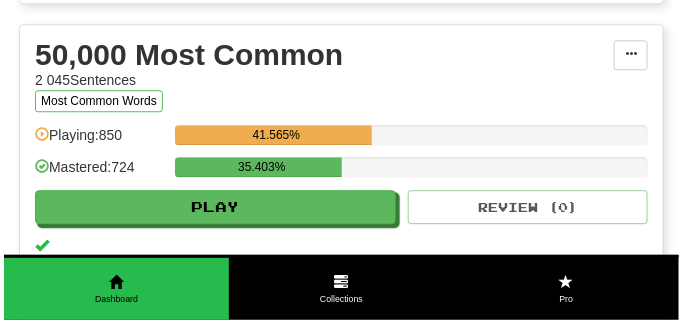 scroll, scrollTop: 2300, scrollLeft: 0, axis: vertical 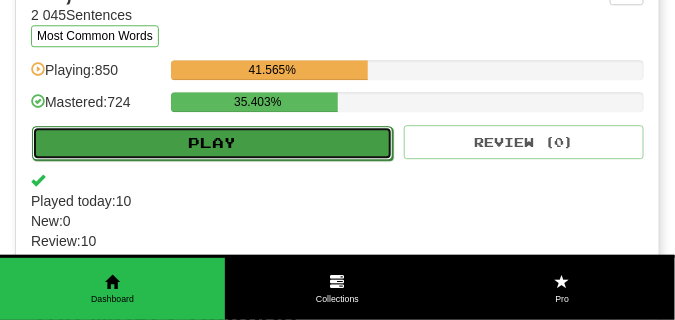 click on "Play" at bounding box center [212, 143] 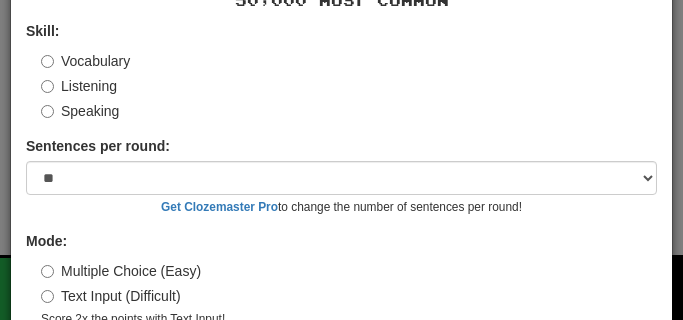scroll, scrollTop: 169, scrollLeft: 0, axis: vertical 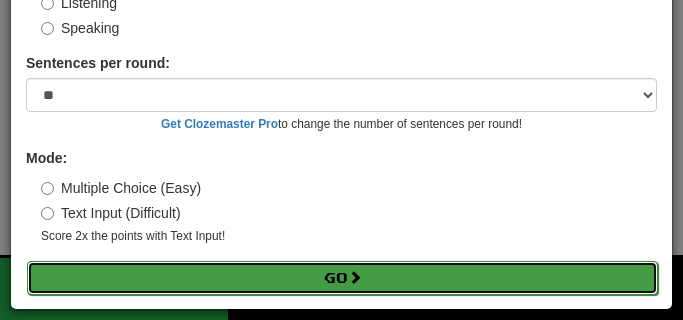 click on "Go" at bounding box center (342, 278) 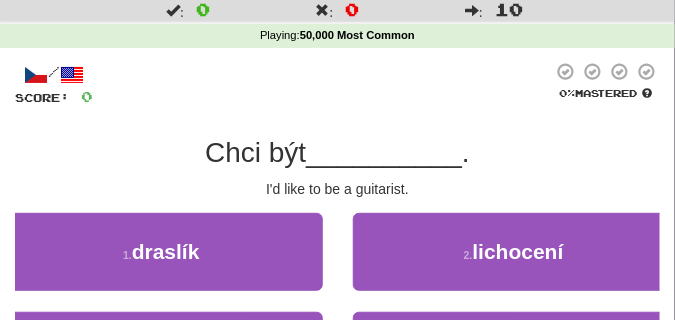 scroll, scrollTop: 150, scrollLeft: 0, axis: vertical 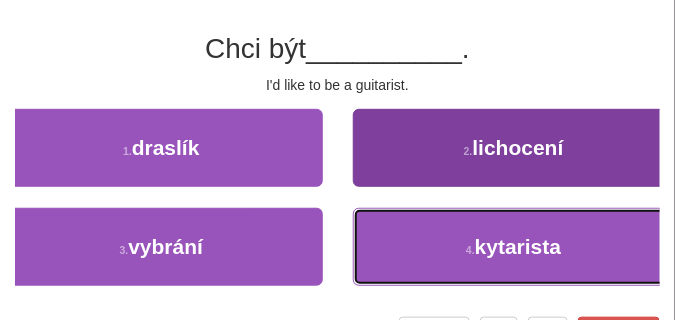 click on "4 .  kytarista" at bounding box center (514, 247) 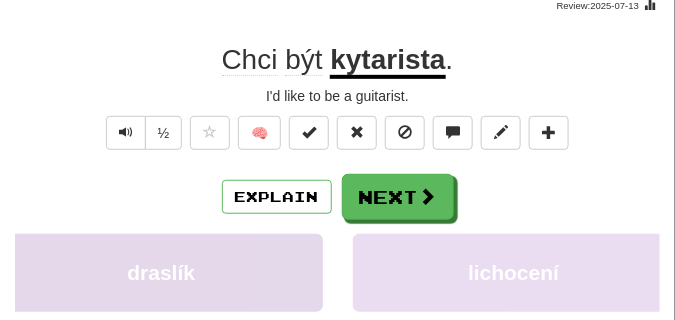 scroll, scrollTop: 100, scrollLeft: 0, axis: vertical 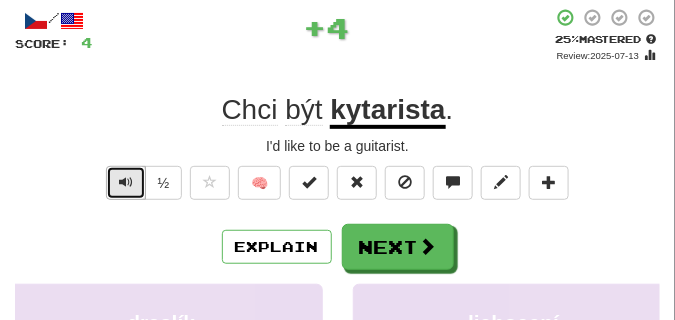 click at bounding box center (126, 182) 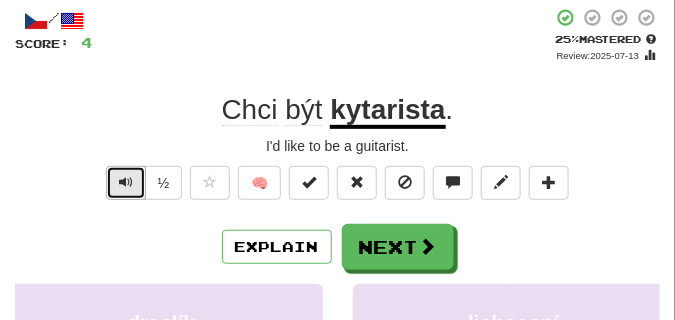 click at bounding box center (126, 182) 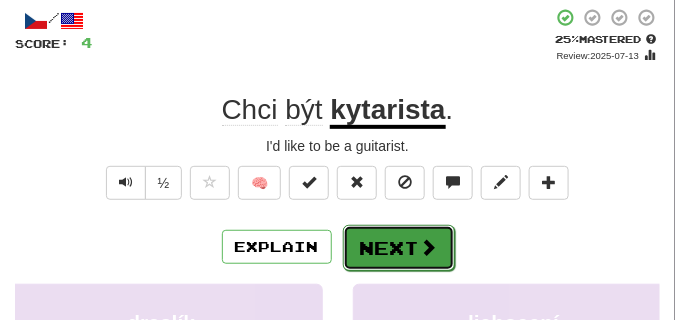 click on "Next" at bounding box center [399, 248] 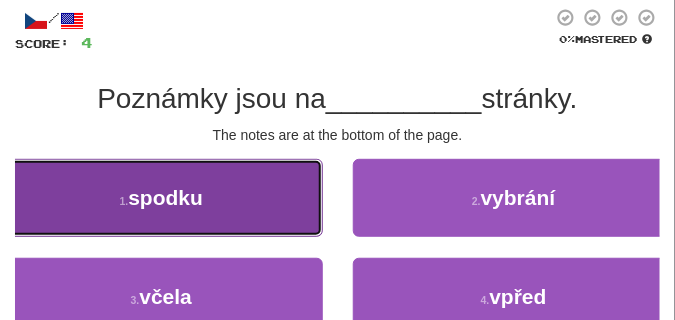 click on "1 .  spodku" at bounding box center (161, 198) 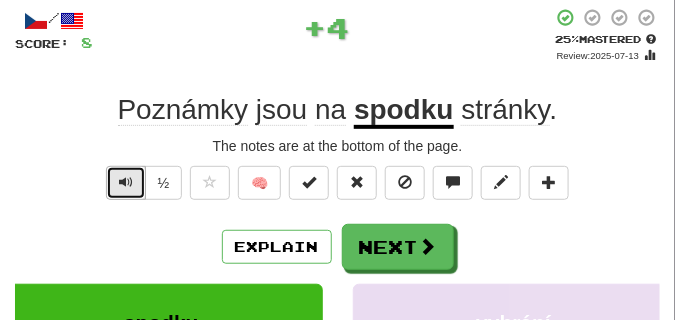 click at bounding box center (126, 182) 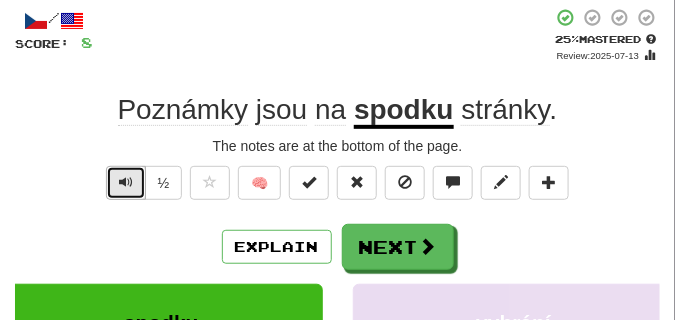 click at bounding box center (126, 182) 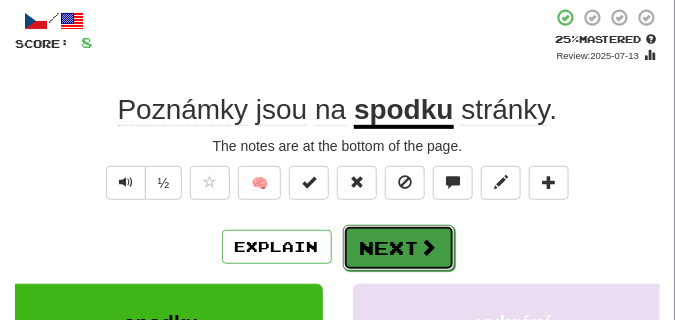 click on "Next" at bounding box center (399, 248) 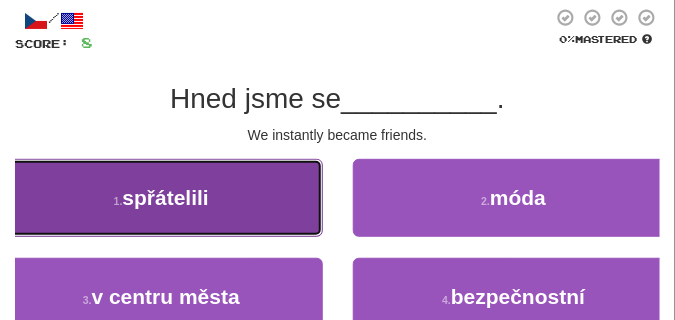 click on "1 .  spřátelili" at bounding box center [161, 198] 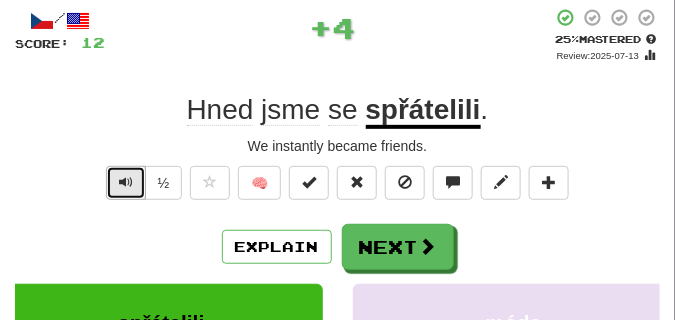 click at bounding box center (126, 182) 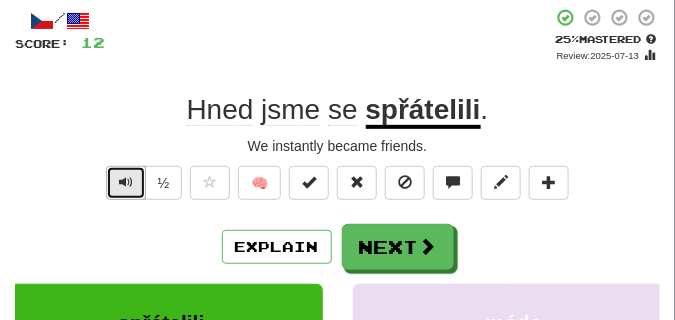 click at bounding box center (126, 182) 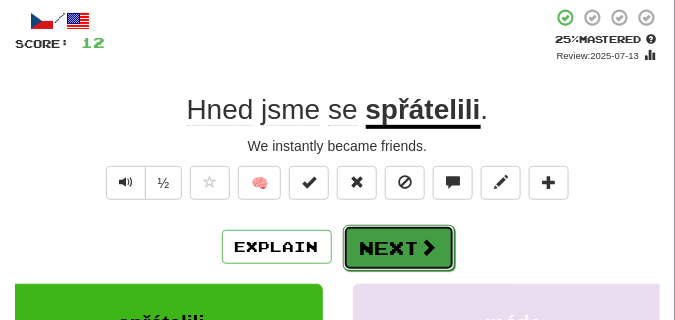 click on "Next" at bounding box center [399, 248] 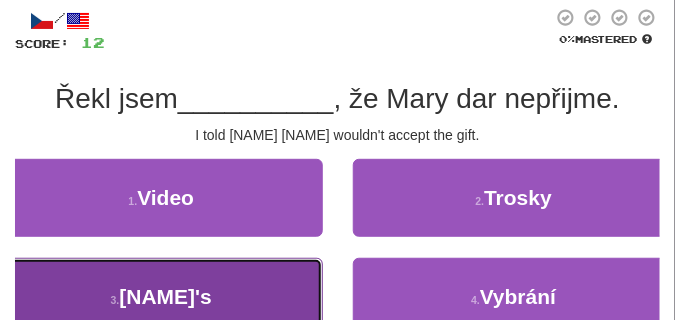 click on "3 .  Tomovi" at bounding box center (161, 297) 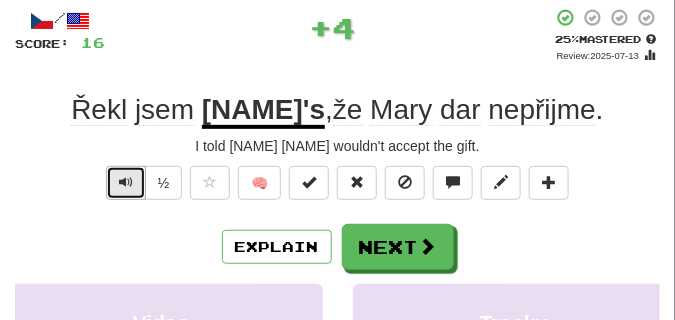 click at bounding box center (126, 182) 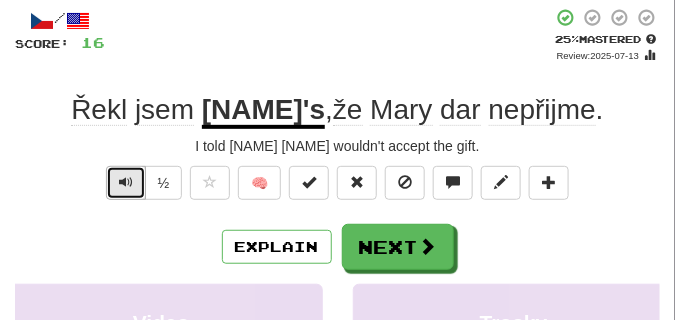 click at bounding box center (126, 182) 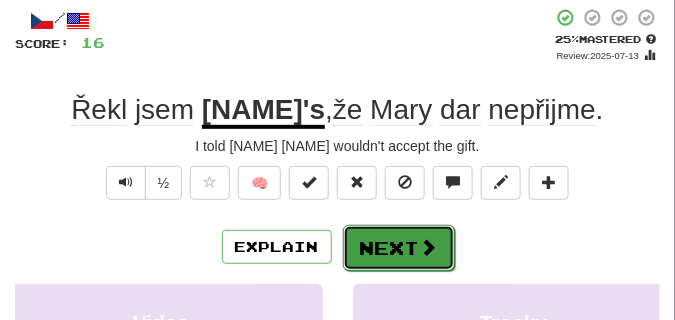 click on "Next" at bounding box center (399, 248) 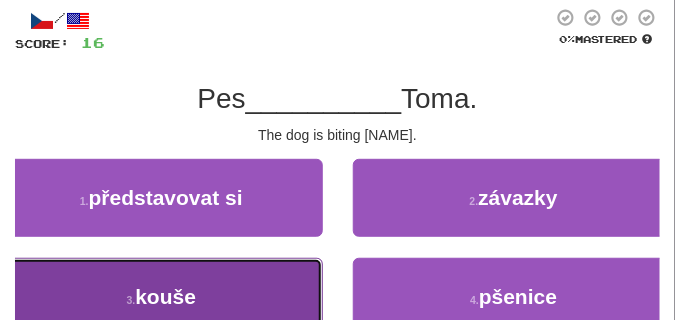 click on "3 .  kouše" at bounding box center (161, 297) 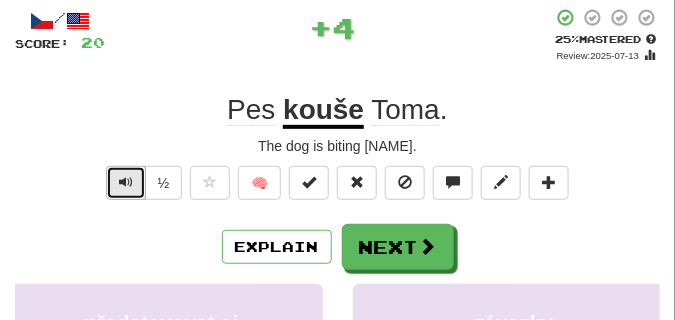 click at bounding box center [126, 182] 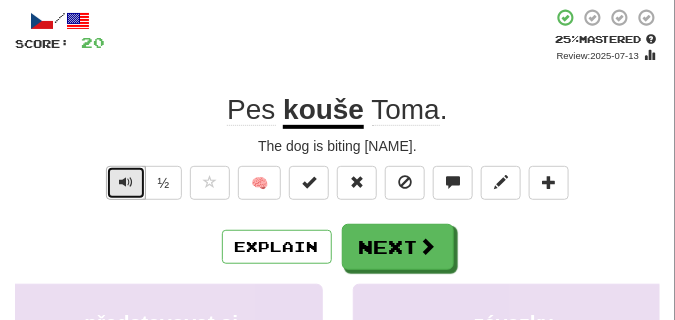 click at bounding box center [126, 182] 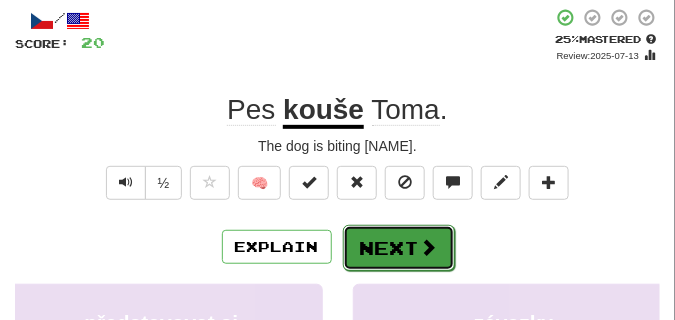 click on "Next" at bounding box center (399, 248) 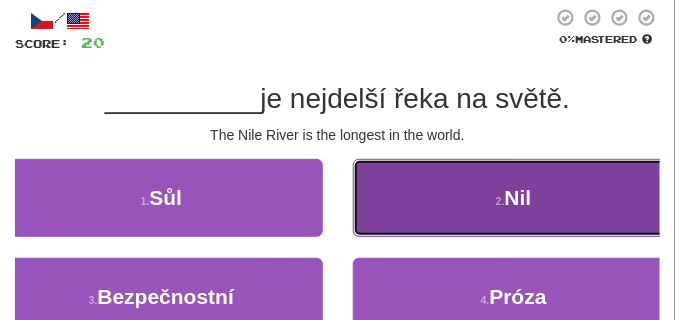 click on "2 .  Nil" at bounding box center [514, 198] 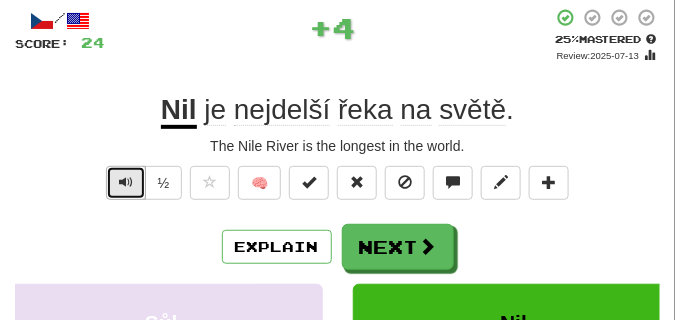 click at bounding box center [126, 182] 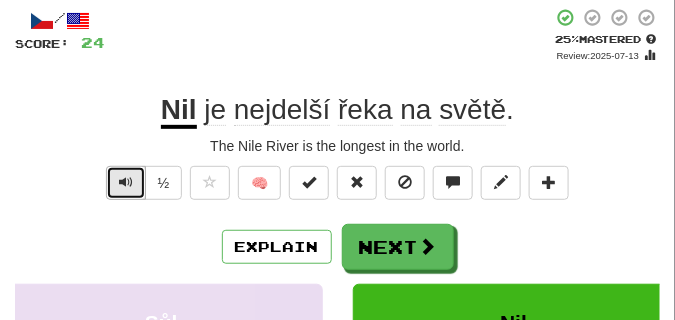 click at bounding box center [126, 182] 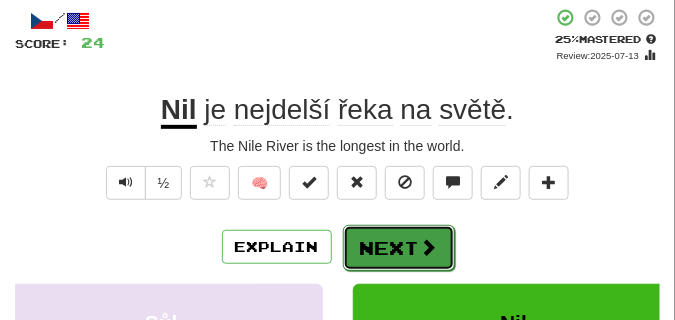 click on "Next" at bounding box center (399, 248) 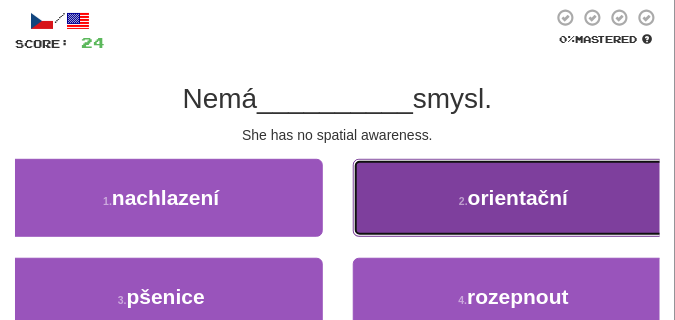 click on "2 .  orientační" at bounding box center (514, 198) 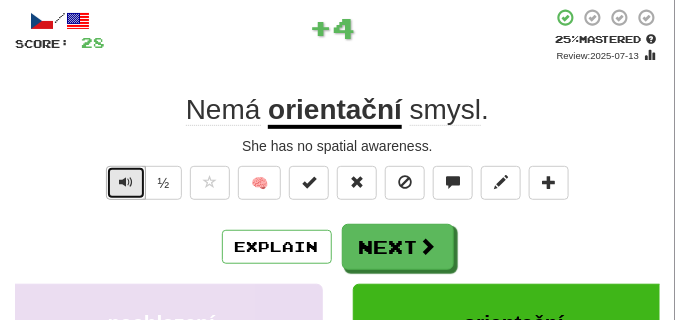 click at bounding box center [126, 183] 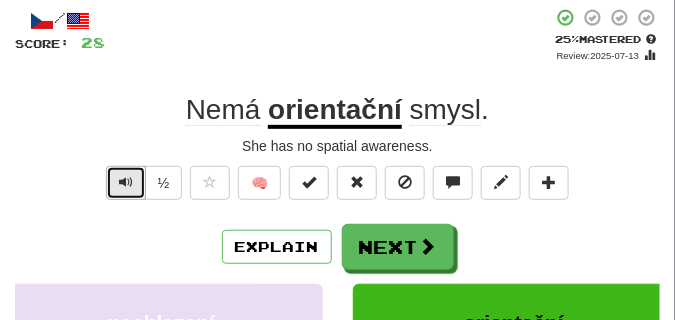 click at bounding box center [126, 183] 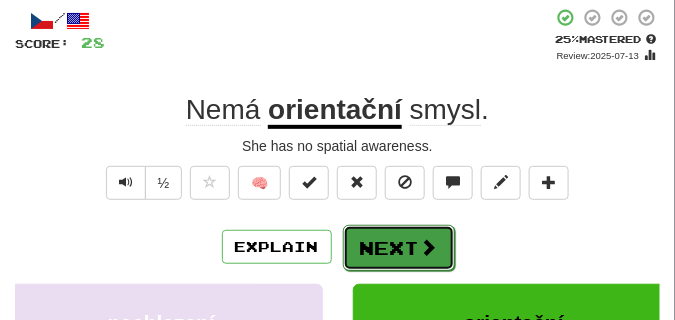 click on "Next" at bounding box center [399, 248] 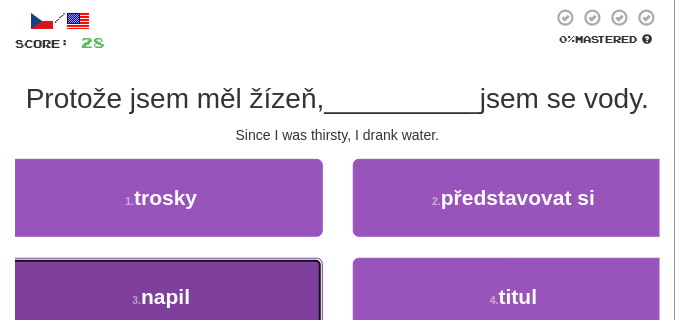 click on "3 .  napil" at bounding box center (161, 297) 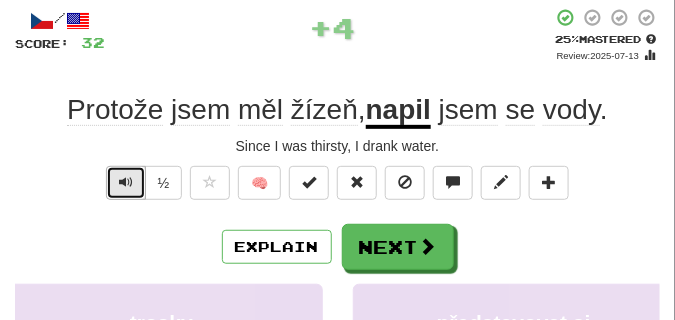 click at bounding box center (126, 182) 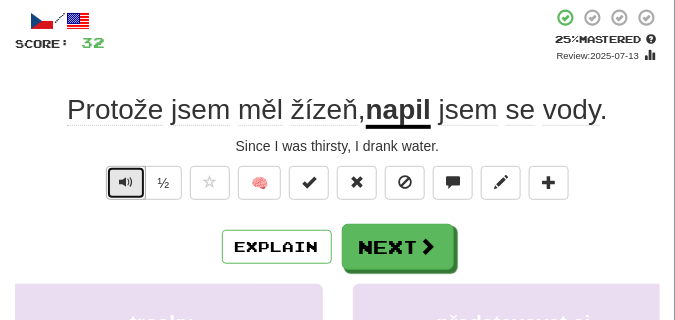 click at bounding box center [126, 182] 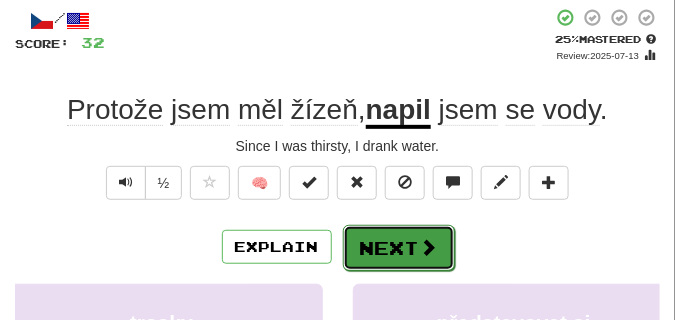 click on "Next" at bounding box center (399, 248) 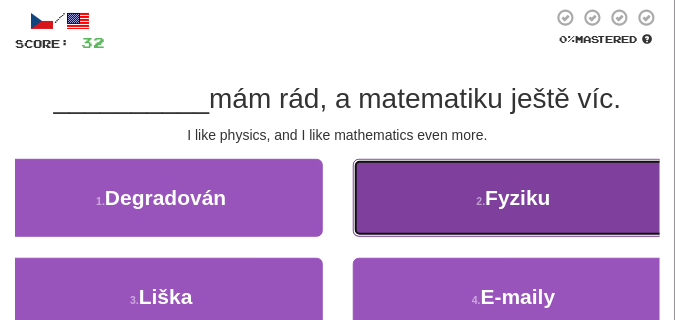 click on "Fyziku" at bounding box center (517, 197) 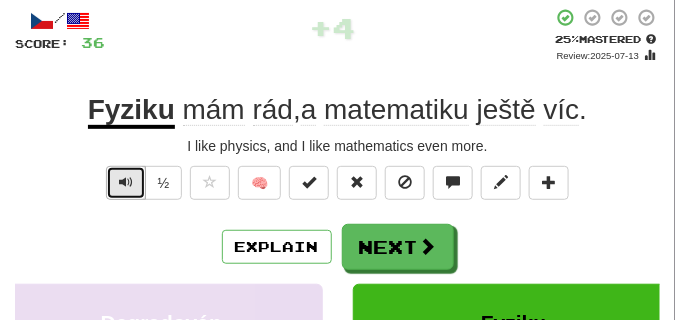 click at bounding box center (126, 182) 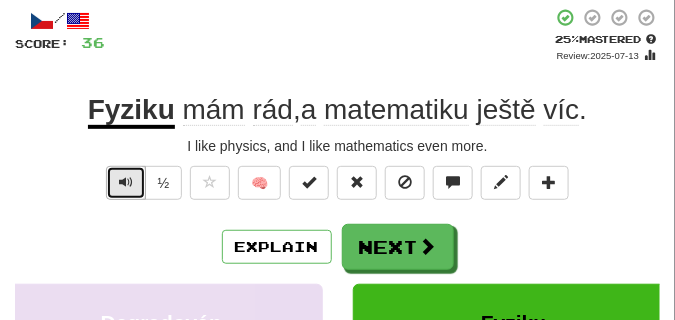 click at bounding box center (126, 182) 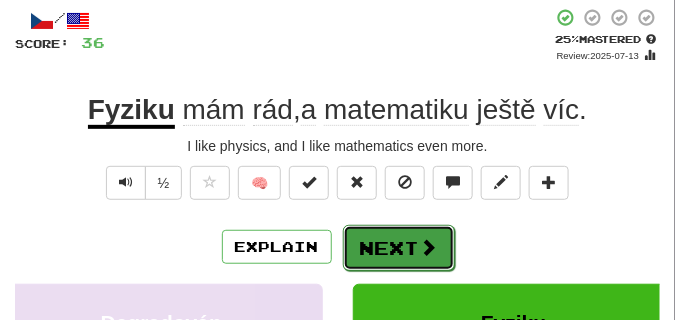 click on "Next" at bounding box center [399, 248] 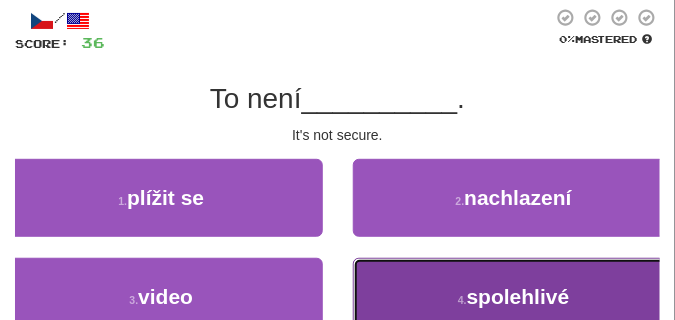 click on "spolehlivé" at bounding box center (518, 296) 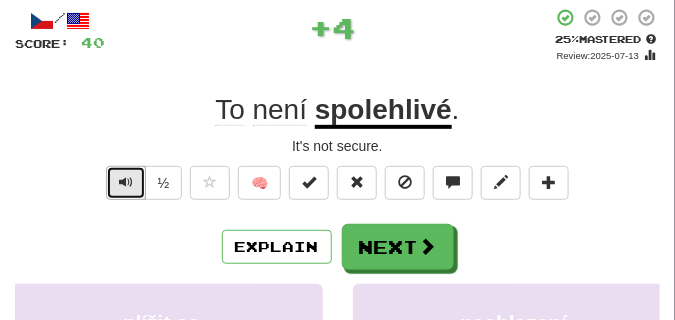 click at bounding box center (126, 183) 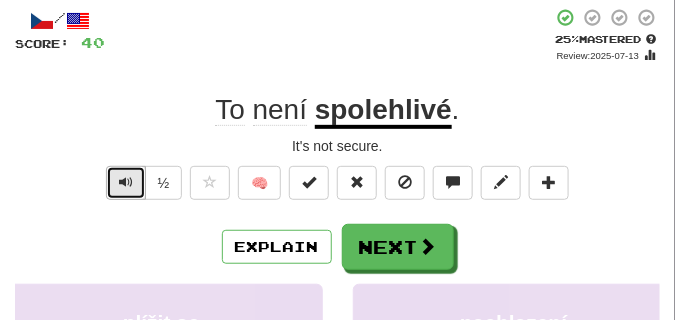 click at bounding box center [126, 183] 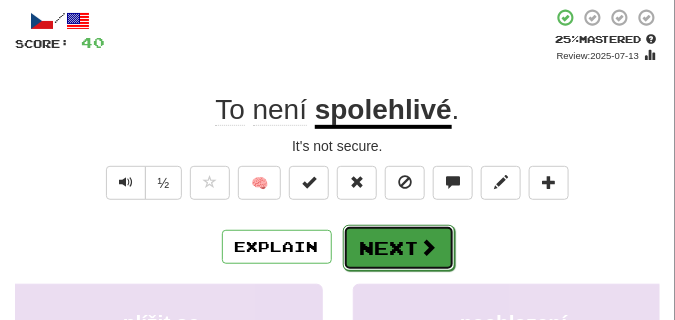 click on "Next" at bounding box center (399, 248) 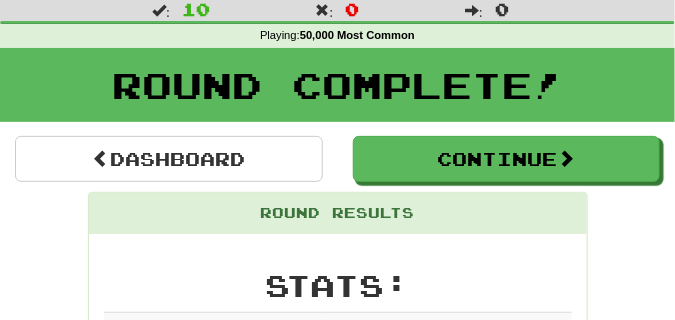 scroll, scrollTop: 38, scrollLeft: 0, axis: vertical 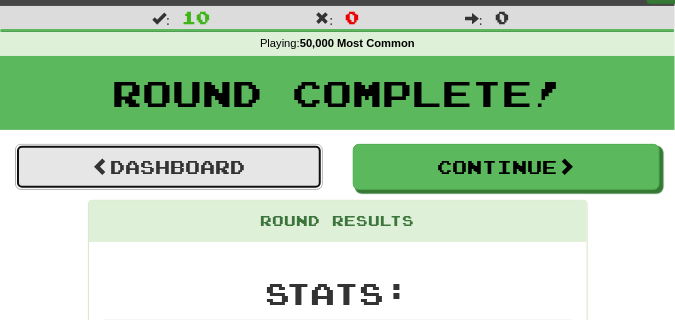 click on "Dashboard" at bounding box center [169, 167] 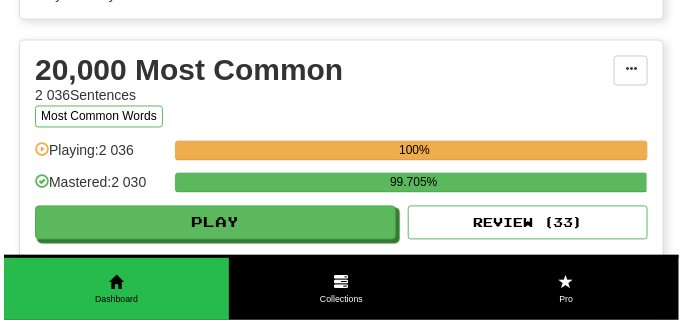 scroll, scrollTop: 2050, scrollLeft: 0, axis: vertical 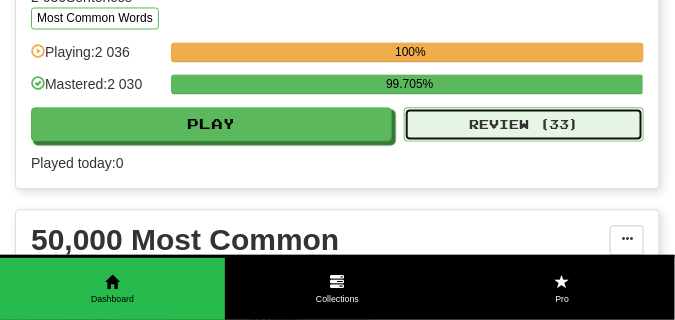 click on "Review ( 33 )" at bounding box center [524, 124] 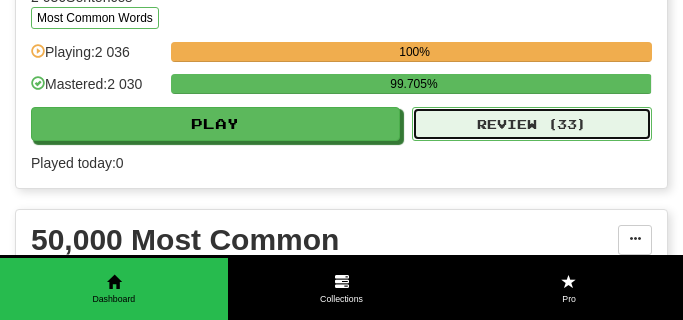 select on "**" 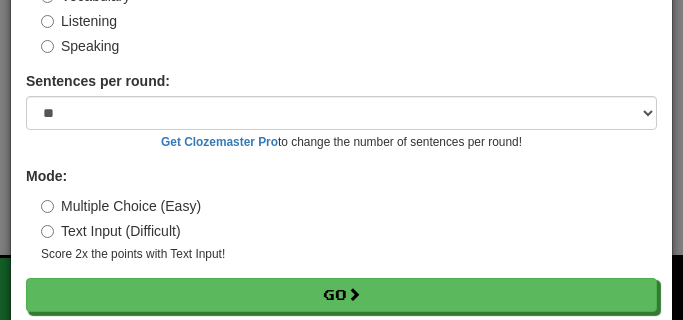 scroll, scrollTop: 186, scrollLeft: 0, axis: vertical 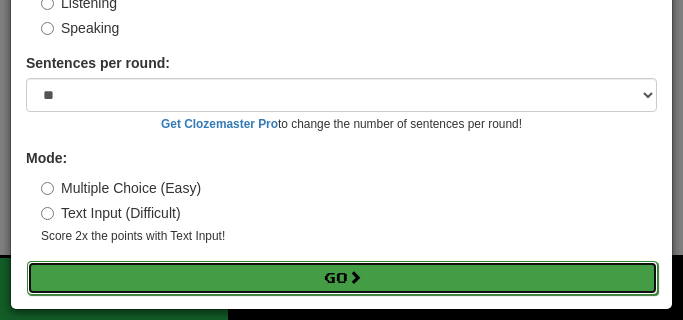 click on "Go" at bounding box center [342, 278] 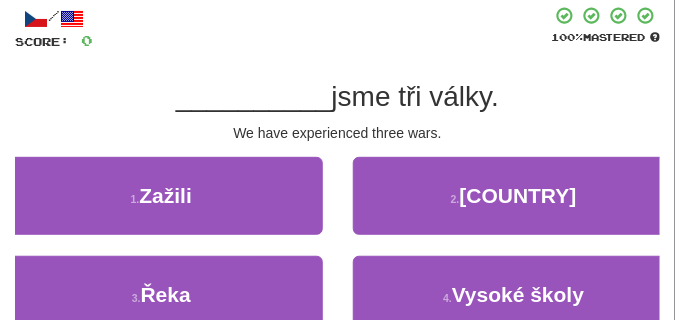 scroll, scrollTop: 150, scrollLeft: 0, axis: vertical 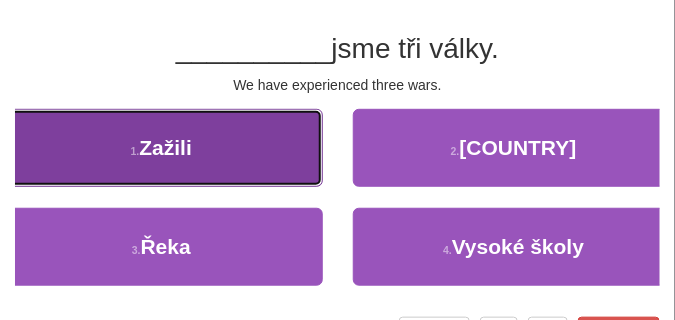 click on "1 . Zažili" at bounding box center [161, 148] 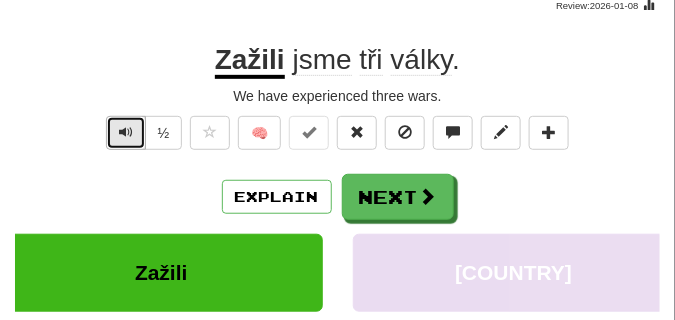 click at bounding box center (126, 132) 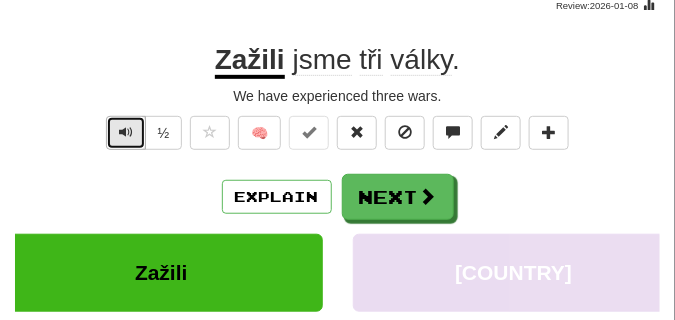 click at bounding box center [126, 132] 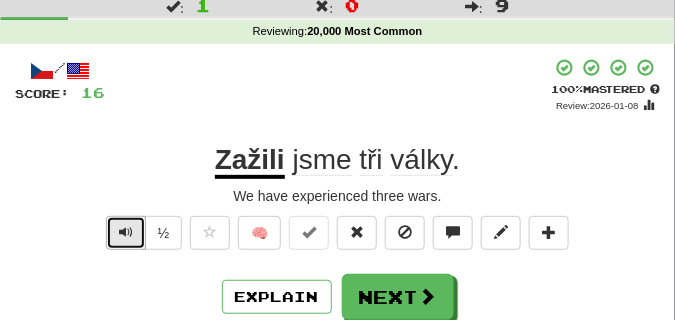 click at bounding box center (126, 232) 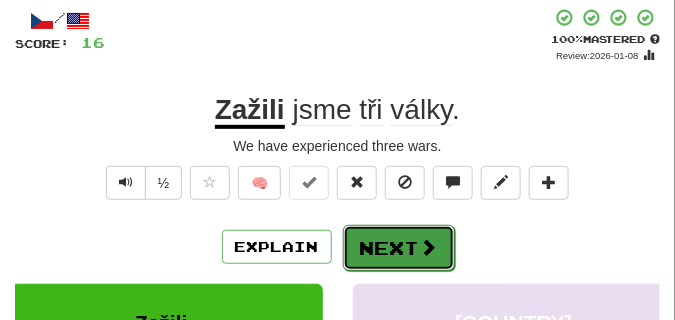 click on "Next" at bounding box center [399, 248] 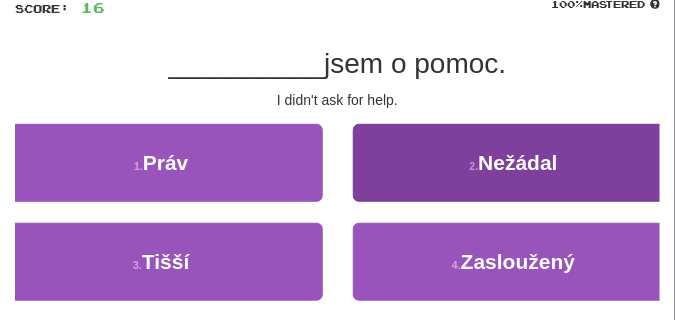 scroll, scrollTop: 150, scrollLeft: 0, axis: vertical 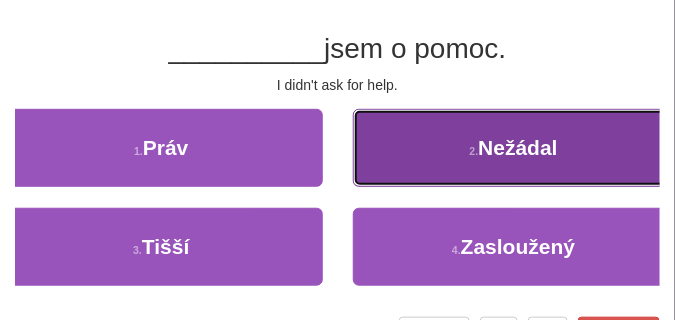 click on "2 . Nežádal" at bounding box center (514, 148) 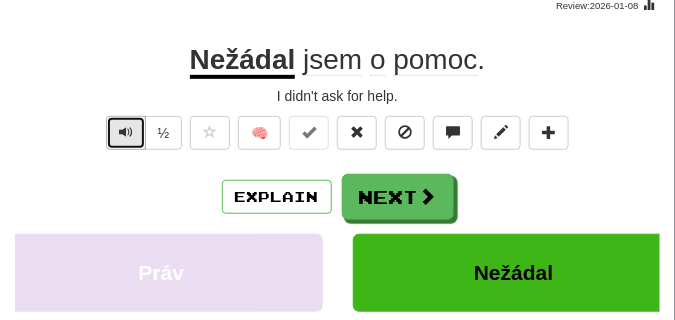 click at bounding box center (126, 133) 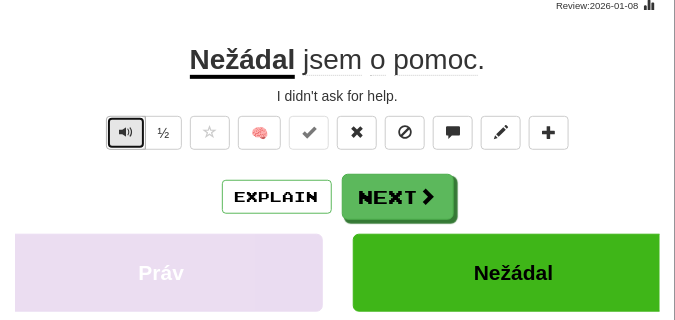 click at bounding box center [126, 133] 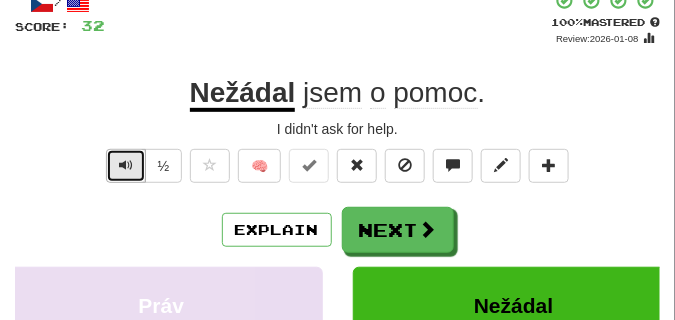 scroll, scrollTop: 100, scrollLeft: 0, axis: vertical 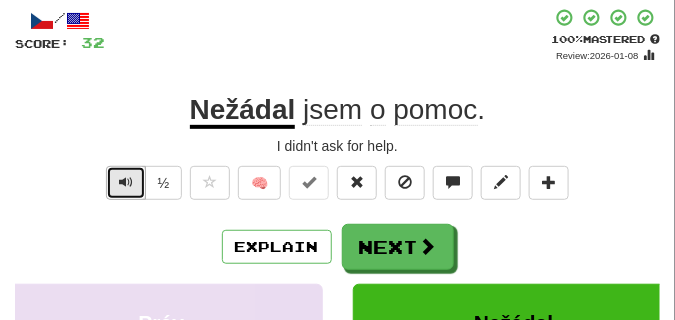 click at bounding box center (126, 182) 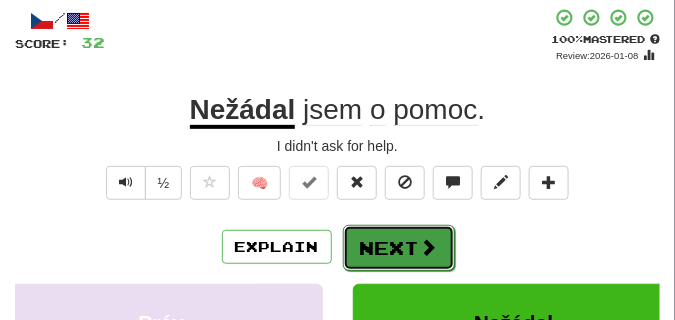 click on "Next" at bounding box center [399, 248] 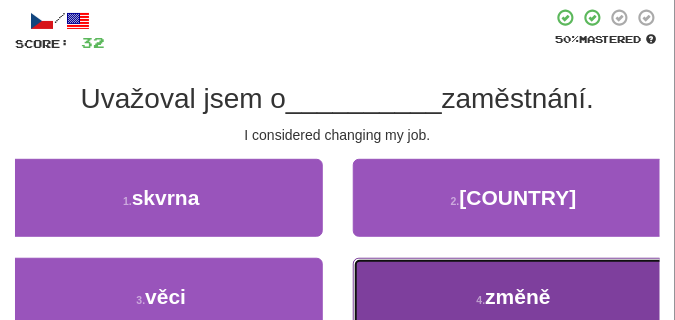 click on "4 .  změně" at bounding box center [514, 297] 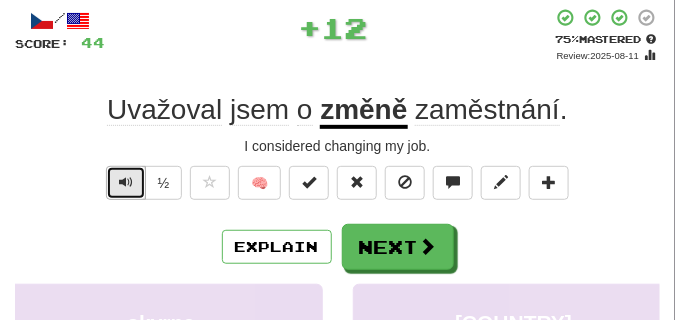 click at bounding box center (126, 182) 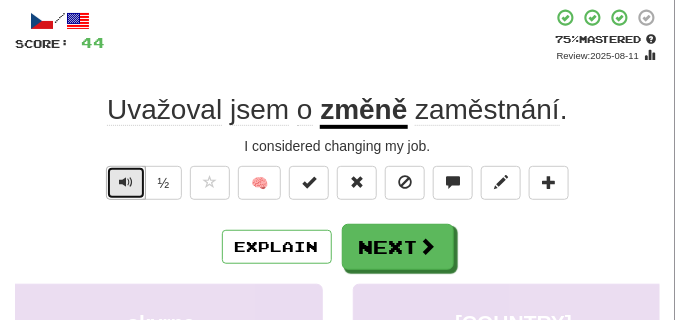 click at bounding box center [126, 182] 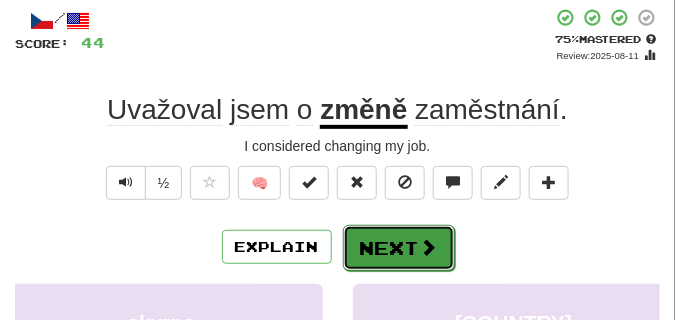 click on "Next" at bounding box center (399, 248) 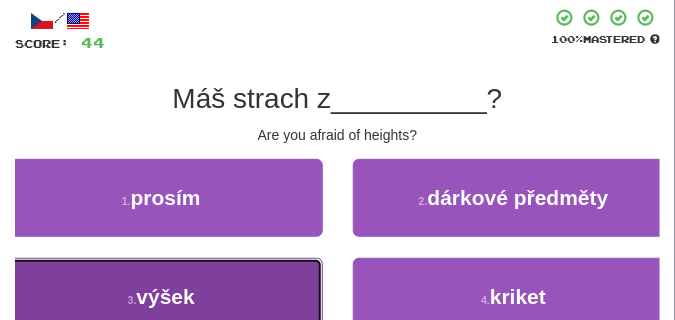 click on "3 . výšek" at bounding box center [161, 297] 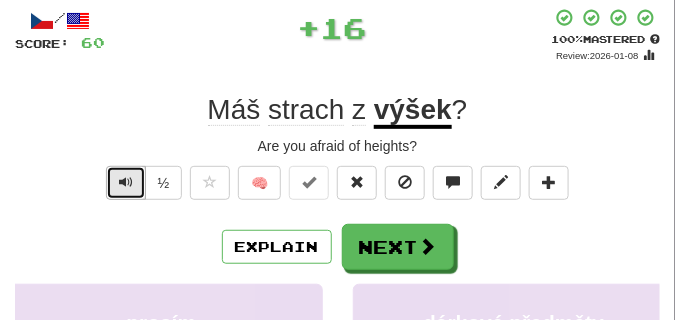 click at bounding box center (126, 182) 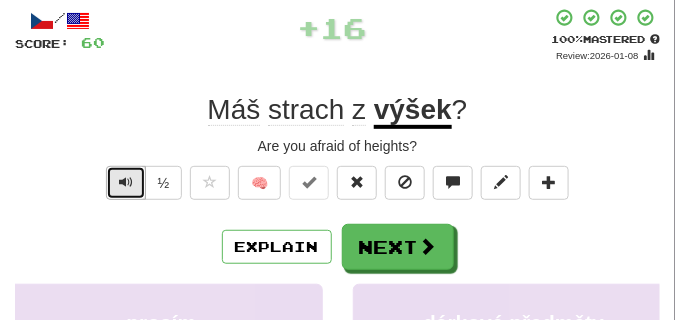 click at bounding box center [126, 182] 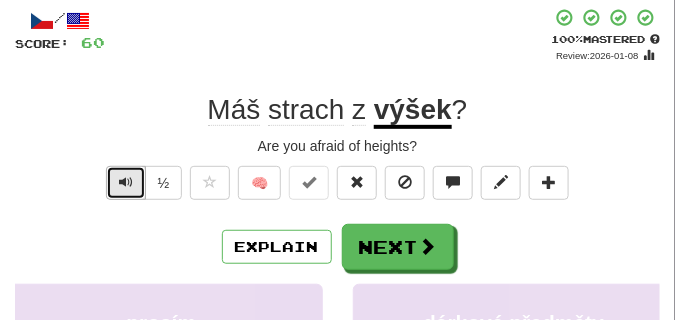 click at bounding box center [126, 182] 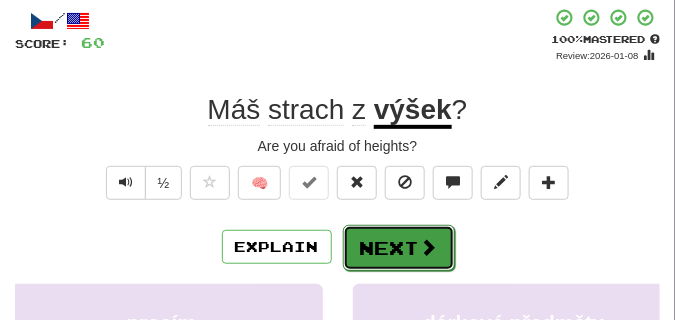 click on "Next" at bounding box center [399, 248] 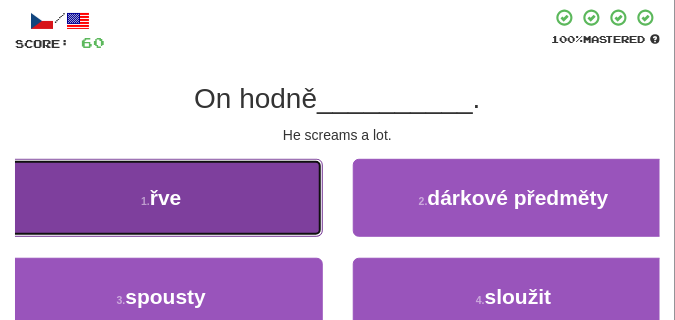 click on "1 .  řve" at bounding box center (161, 198) 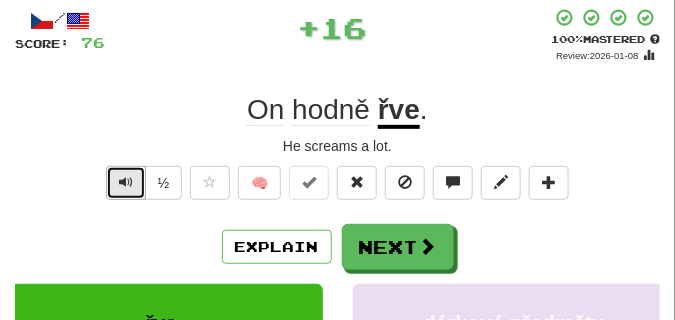 click at bounding box center [126, 182] 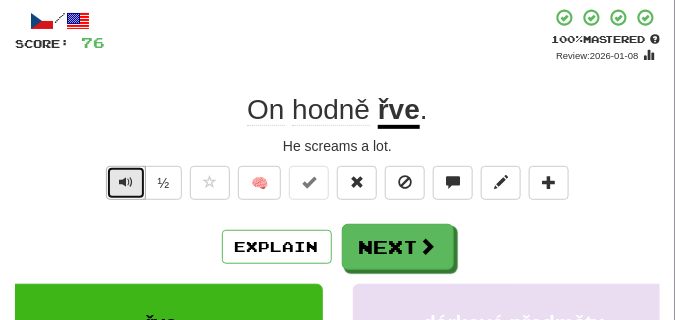 click at bounding box center [126, 182] 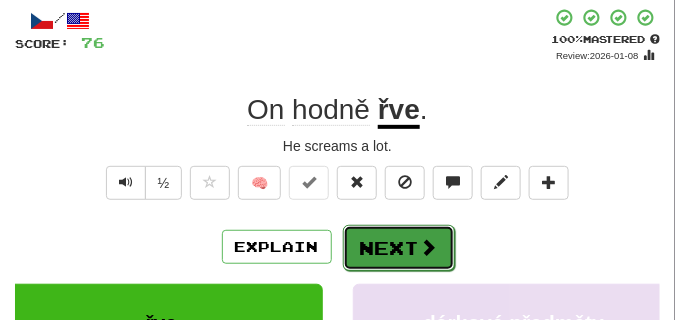click on "Next" at bounding box center (399, 248) 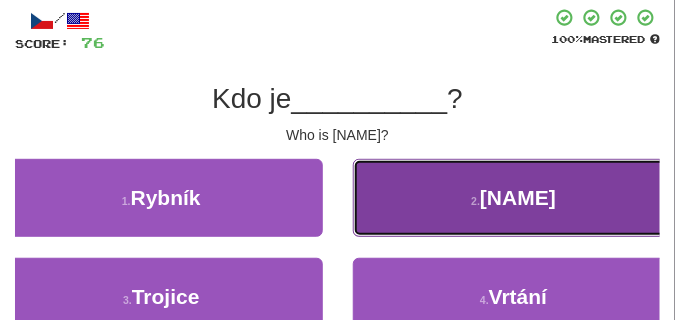 click on "2 . [NAME]" at bounding box center (514, 198) 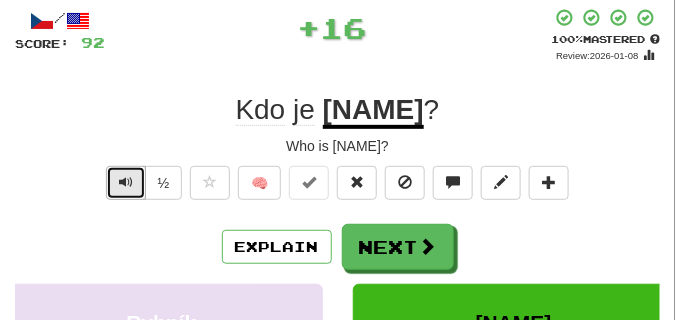 click at bounding box center (126, 183) 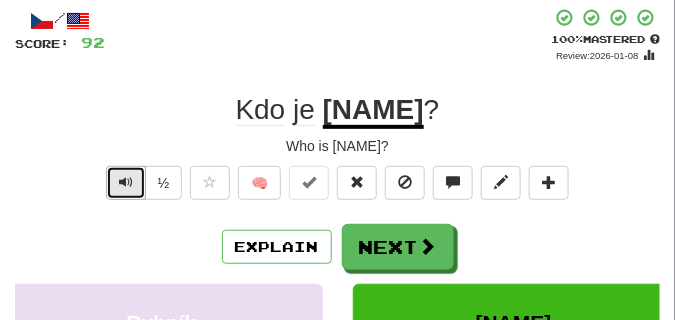 click at bounding box center (126, 183) 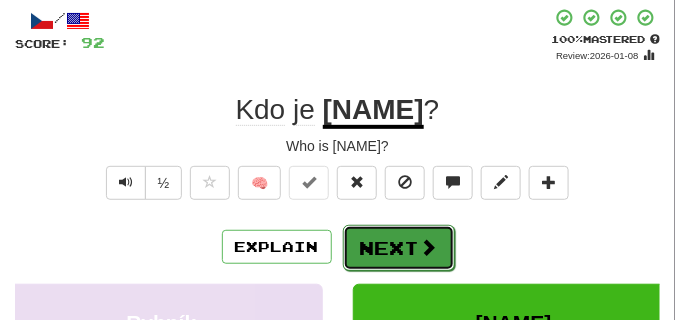 click on "Next" at bounding box center (399, 248) 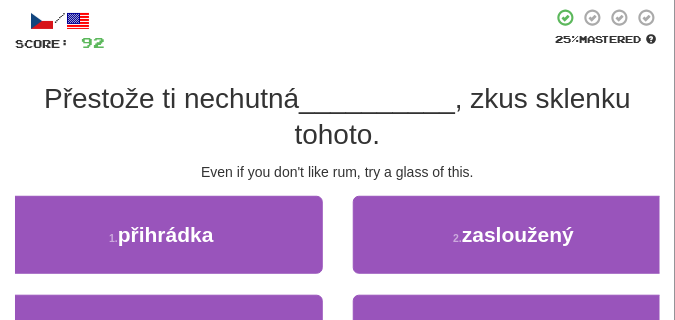 scroll, scrollTop: 150, scrollLeft: 0, axis: vertical 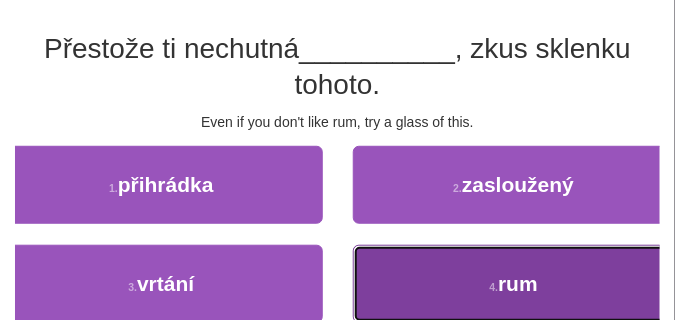 click on "4 .  rum" at bounding box center [514, 284] 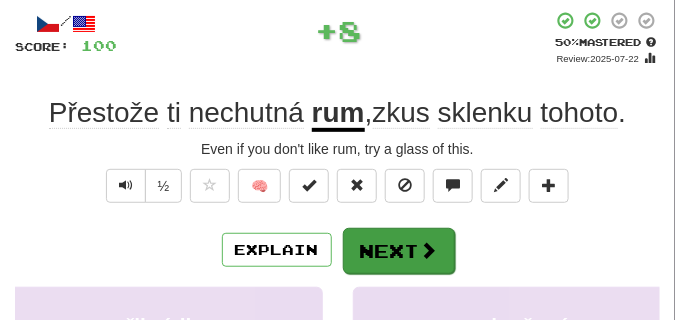 scroll, scrollTop: 50, scrollLeft: 0, axis: vertical 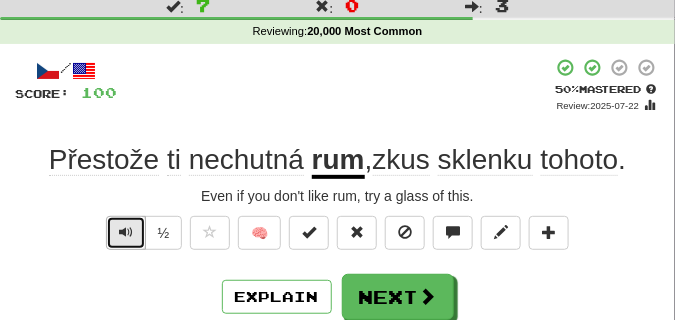 click at bounding box center [126, 233] 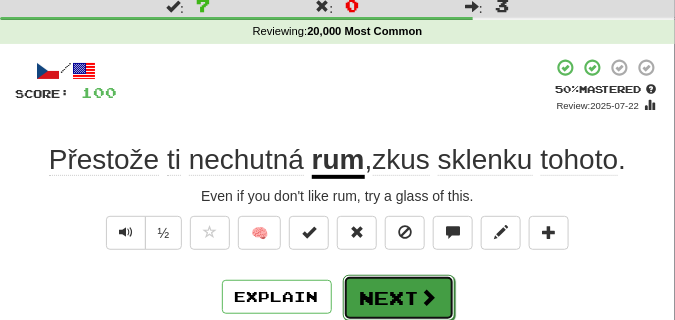 click on "Next" at bounding box center [399, 298] 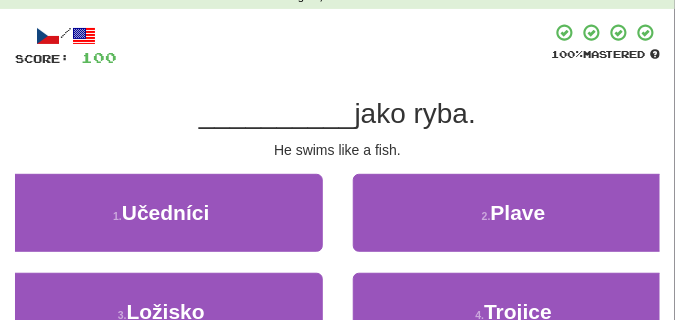 scroll, scrollTop: 100, scrollLeft: 0, axis: vertical 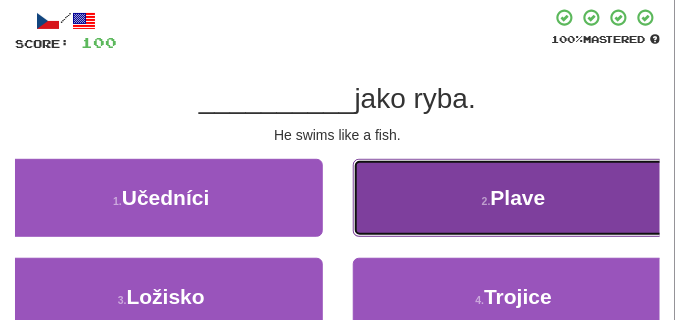 click on "2 . Plave" at bounding box center [514, 198] 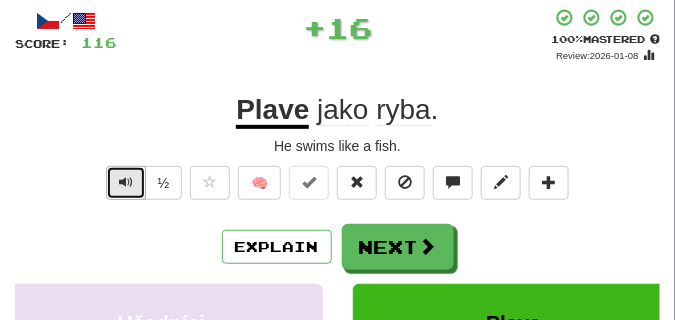 click at bounding box center [126, 183] 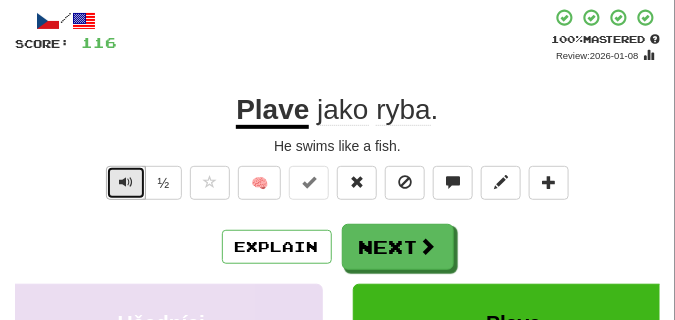 click at bounding box center (126, 182) 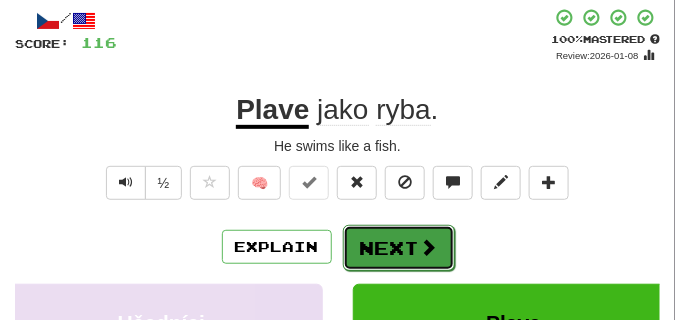 click on "Next" at bounding box center (399, 248) 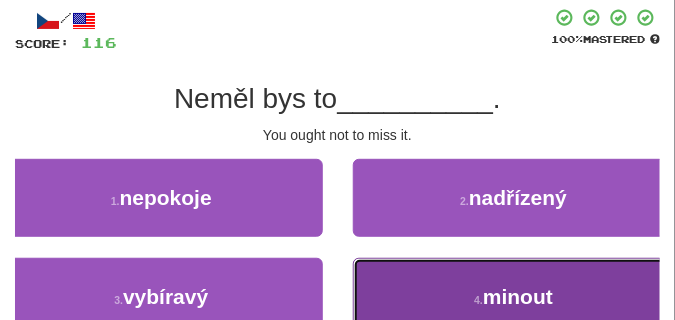 click on "4 .  minout" at bounding box center (514, 297) 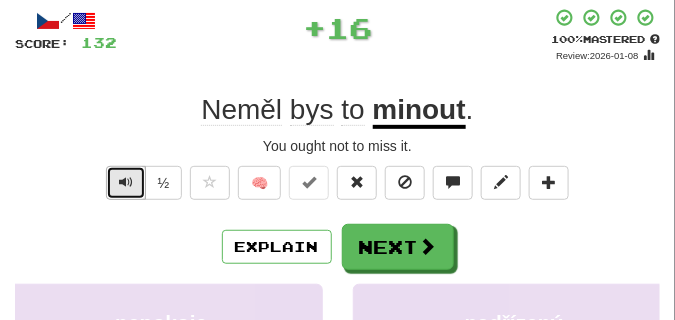 click at bounding box center [126, 182] 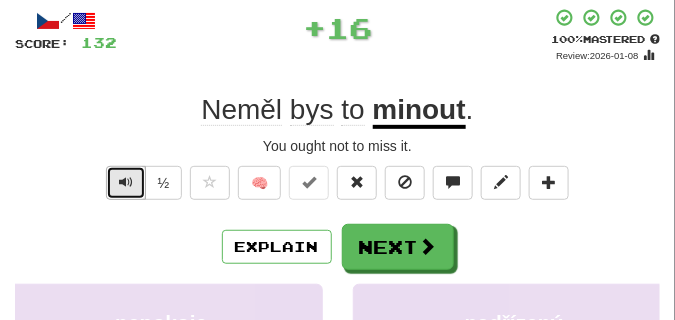 click at bounding box center [126, 182] 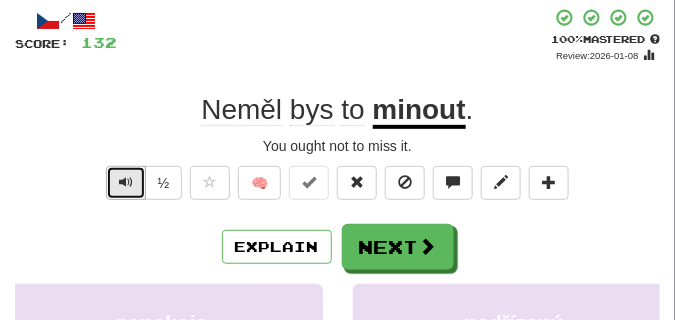 click at bounding box center (126, 182) 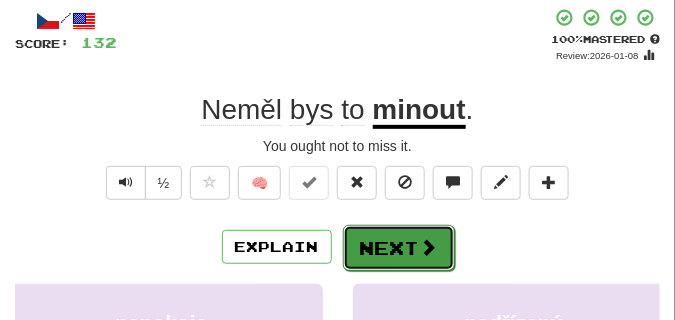 click on "Next" at bounding box center [399, 248] 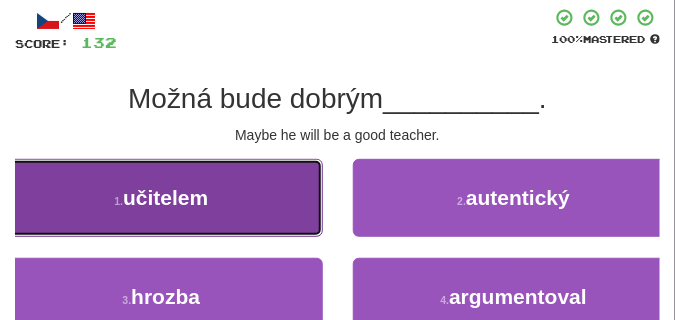 click on "1 . učitelem" at bounding box center (161, 198) 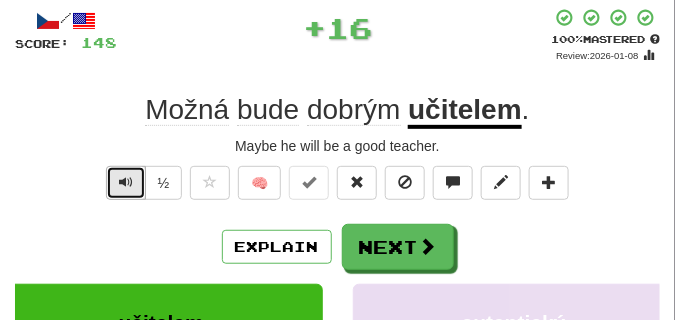 click at bounding box center (126, 183) 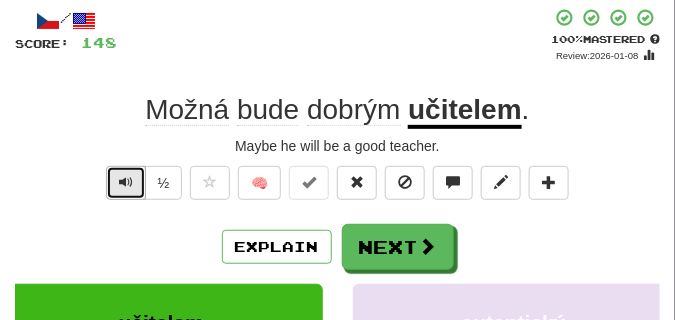 click at bounding box center [126, 183] 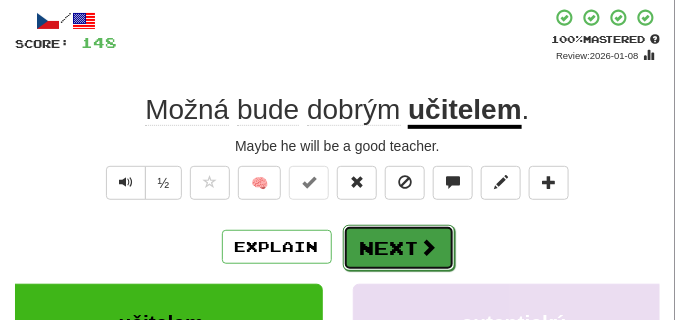 click on "Next" at bounding box center (399, 248) 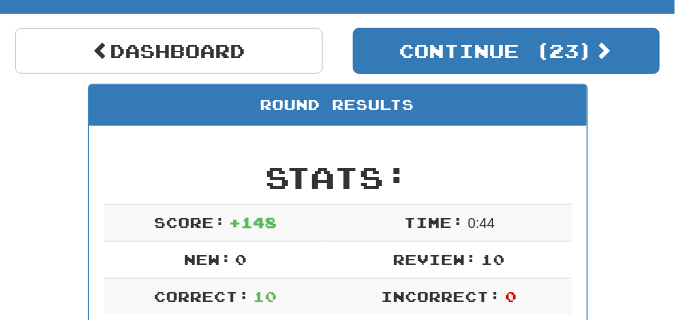 scroll, scrollTop: 138, scrollLeft: 0, axis: vertical 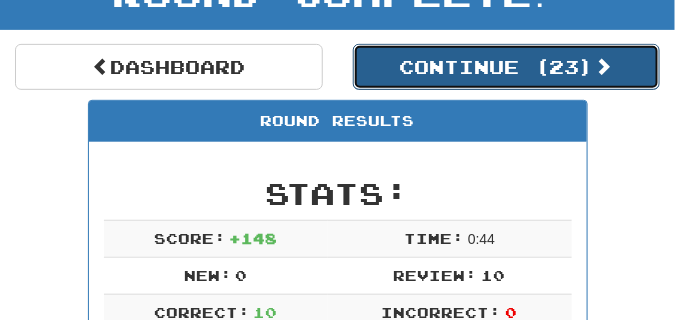 click on "Continue ( 23 )" at bounding box center (507, 67) 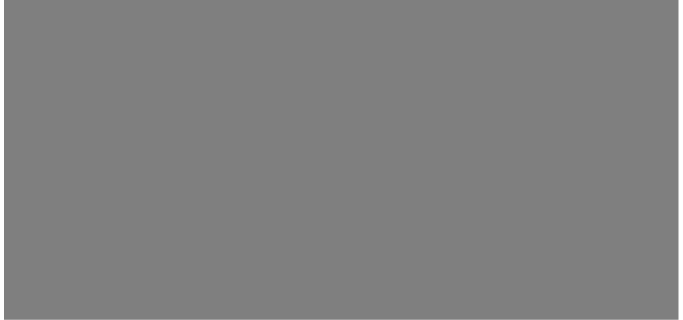 scroll, scrollTop: 138, scrollLeft: 0, axis: vertical 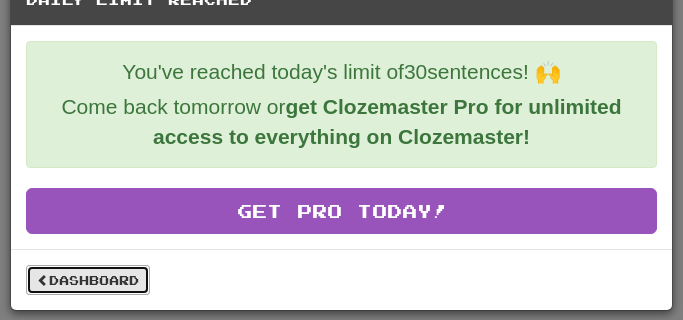 click on "Dashboard" at bounding box center [88, 280] 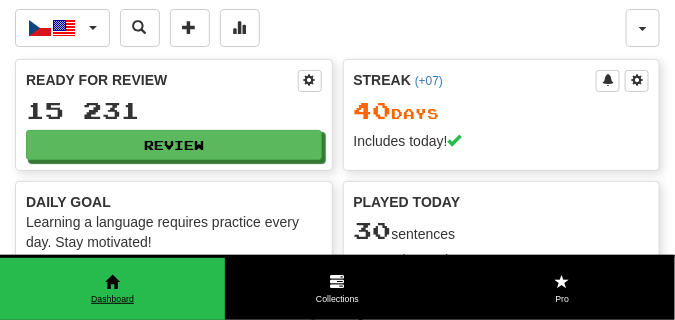 scroll, scrollTop: 0, scrollLeft: 0, axis: both 